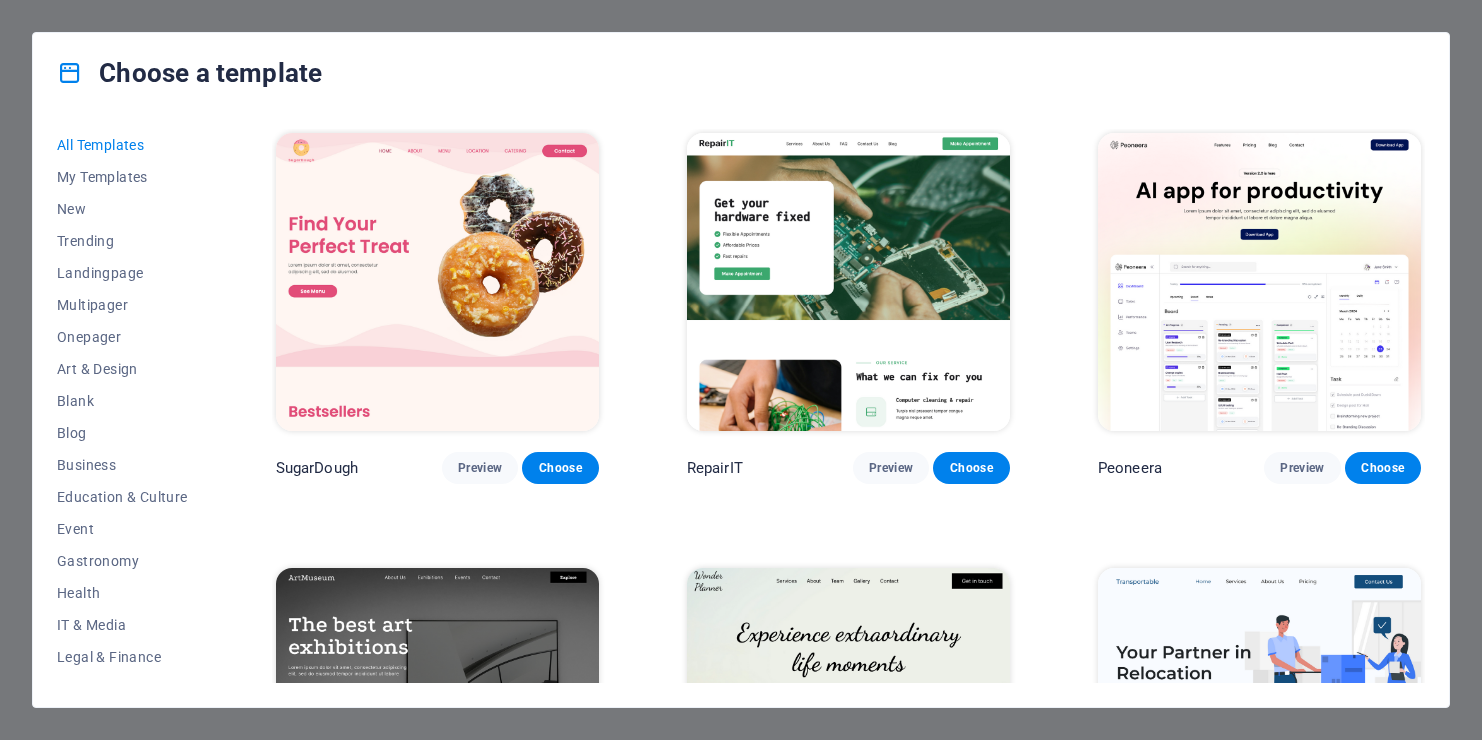 scroll, scrollTop: 0, scrollLeft: 0, axis: both 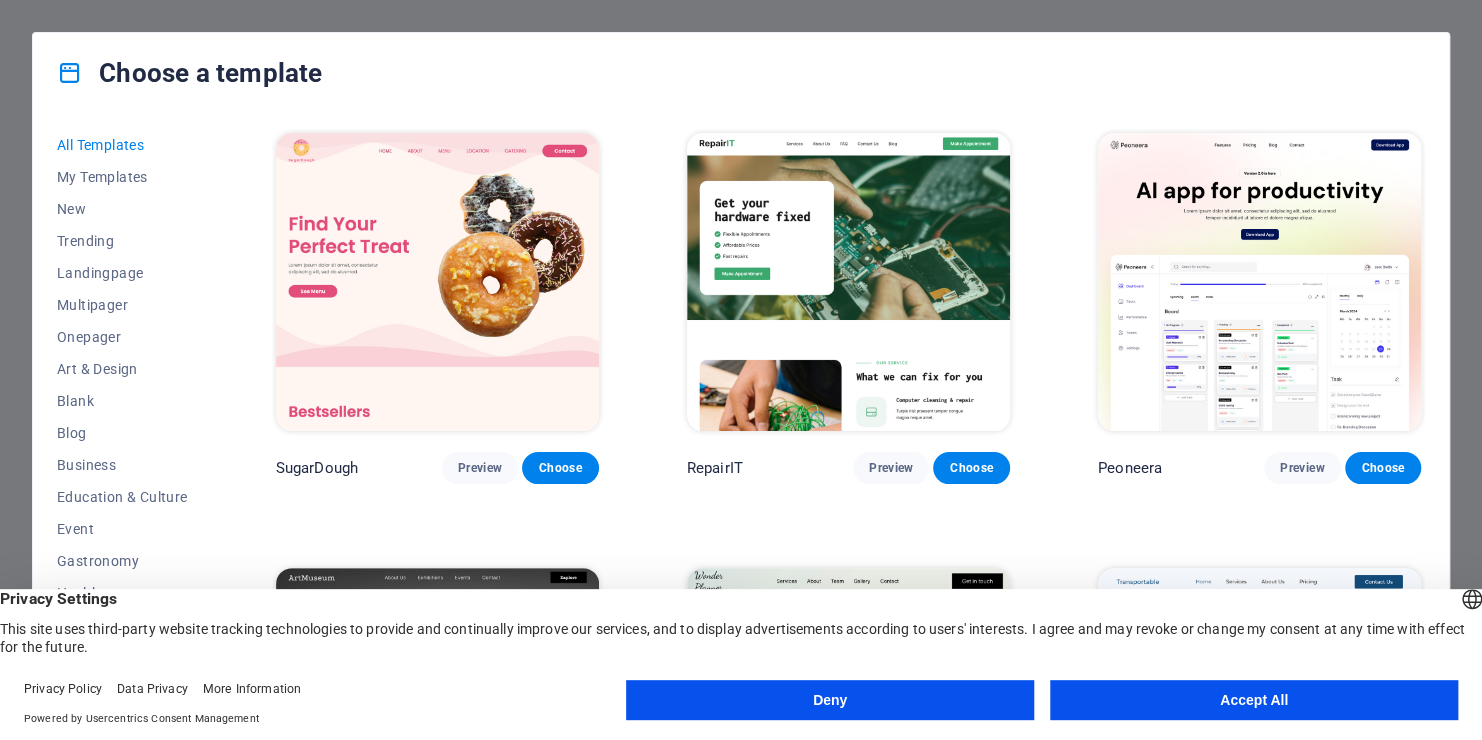 click on "Accept All" at bounding box center [1254, 700] 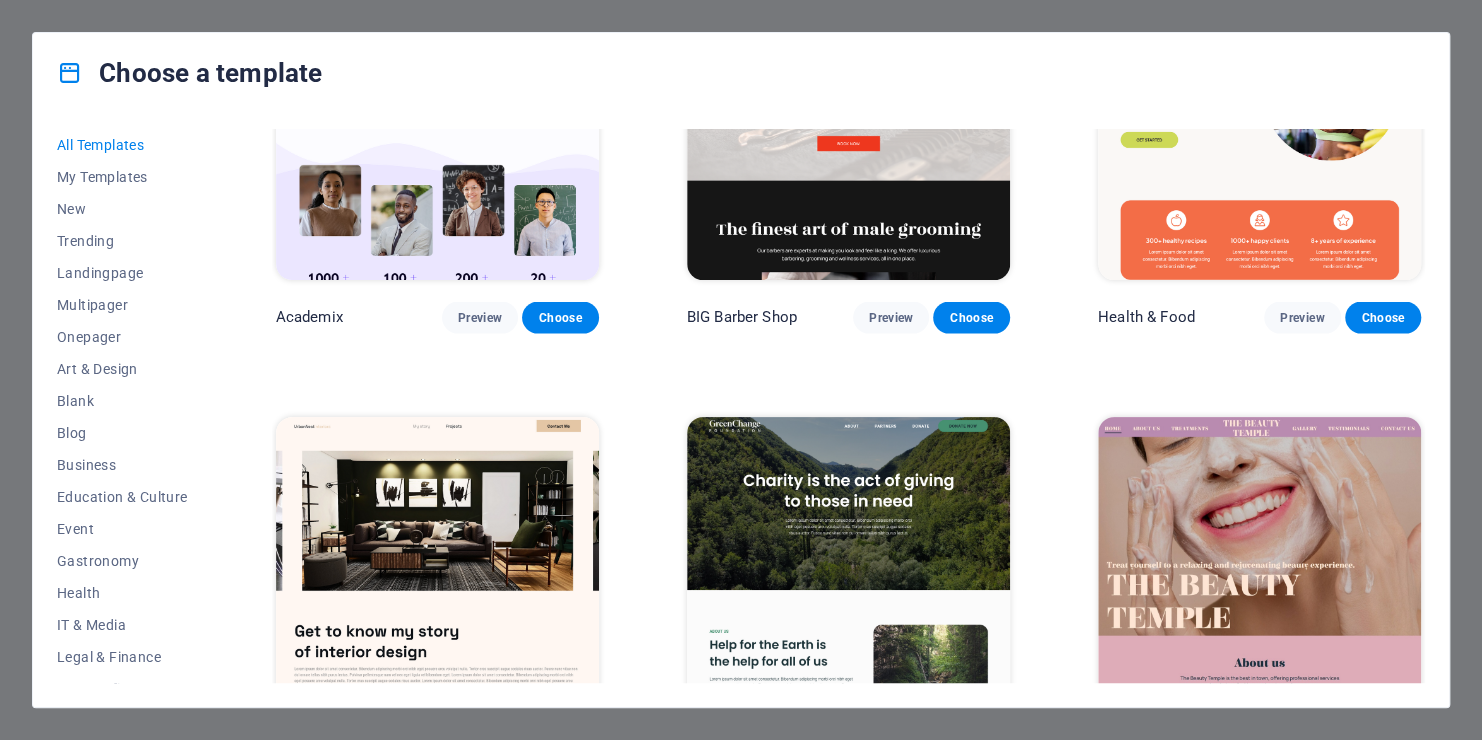 scroll, scrollTop: 0, scrollLeft: 0, axis: both 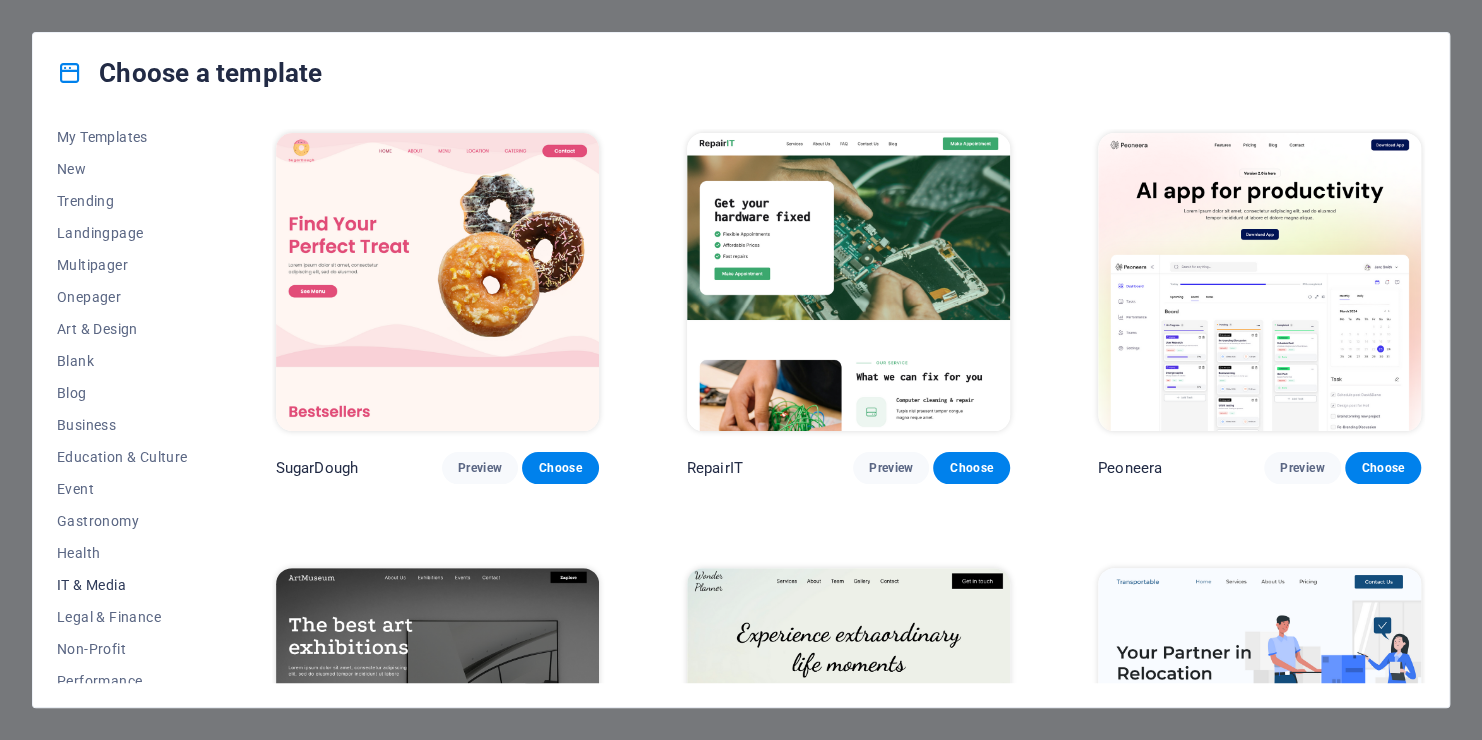 click on "IT & Media" at bounding box center [122, 585] 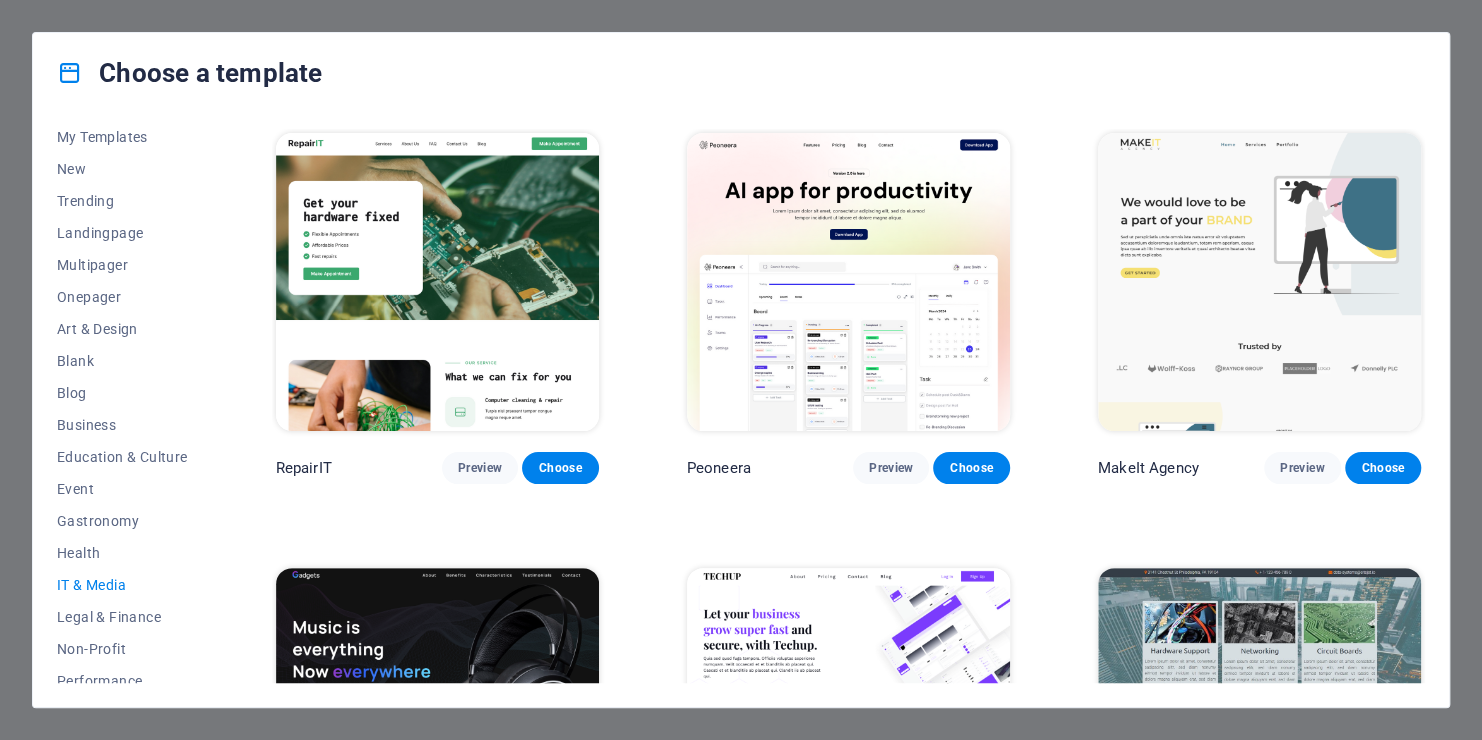 drag, startPoint x: 1448, startPoint y: 133, endPoint x: 1453, endPoint y: 359, distance: 226.0553 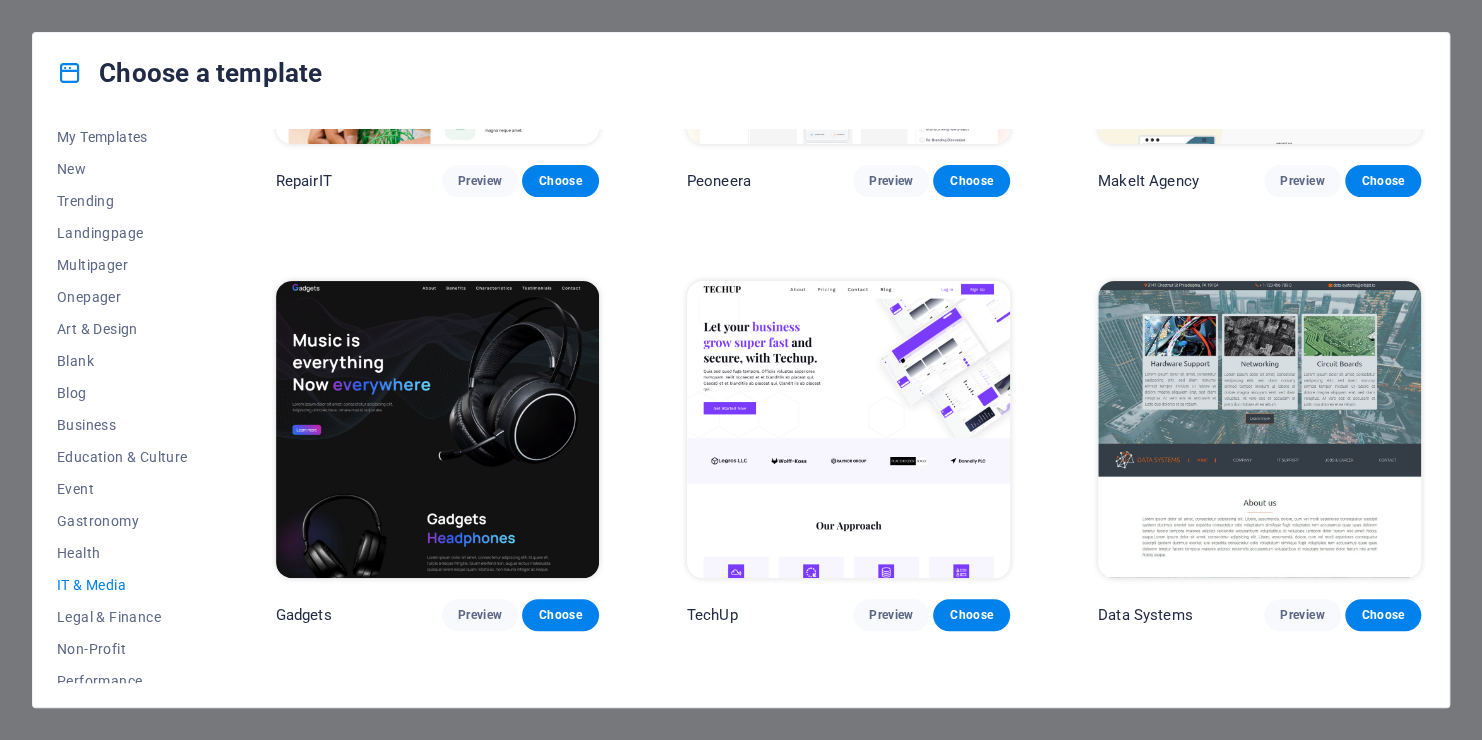 scroll, scrollTop: 310, scrollLeft: 0, axis: vertical 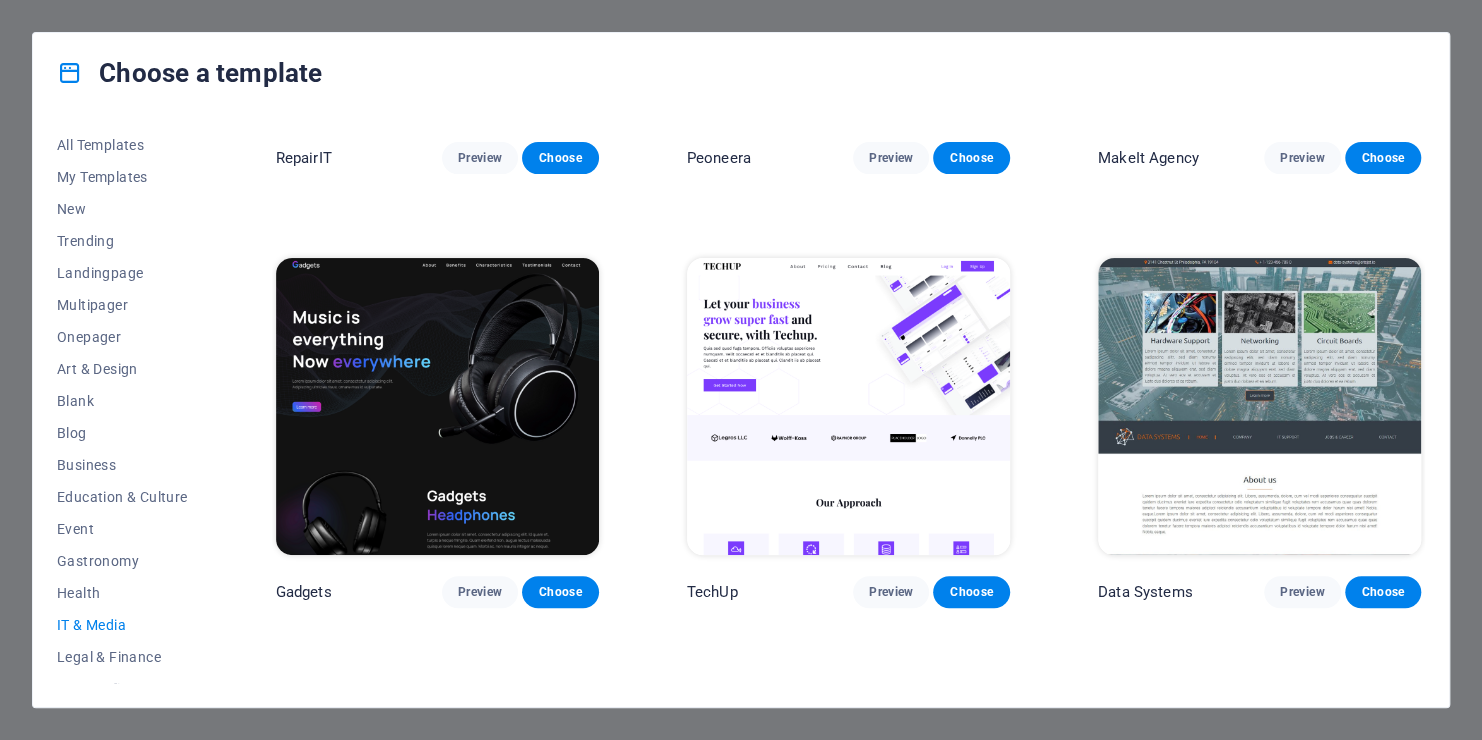 click on "Choose a template All Templates My Templates New Trending Landingpage Multipager Onepager Art & Design Blank Blog Business Education & Culture Event Gastronomy Health IT & Media Legal & Finance Non-Profit Performance Portfolio Services Sports & Beauty Trades Travel Wireframe RepairIT Preview Choose Peoneera Preview Choose MakeIt Agency Preview Choose Gadgets Preview Choose TechUp Preview Choose Data Systems Preview Choose Genius Preview Choose The Domain Preview Choose Fullprint Preview Choose Cloudly Preview Choose Elitenoobs Preview Choose Marketer Preview Choose" at bounding box center (741, 370) 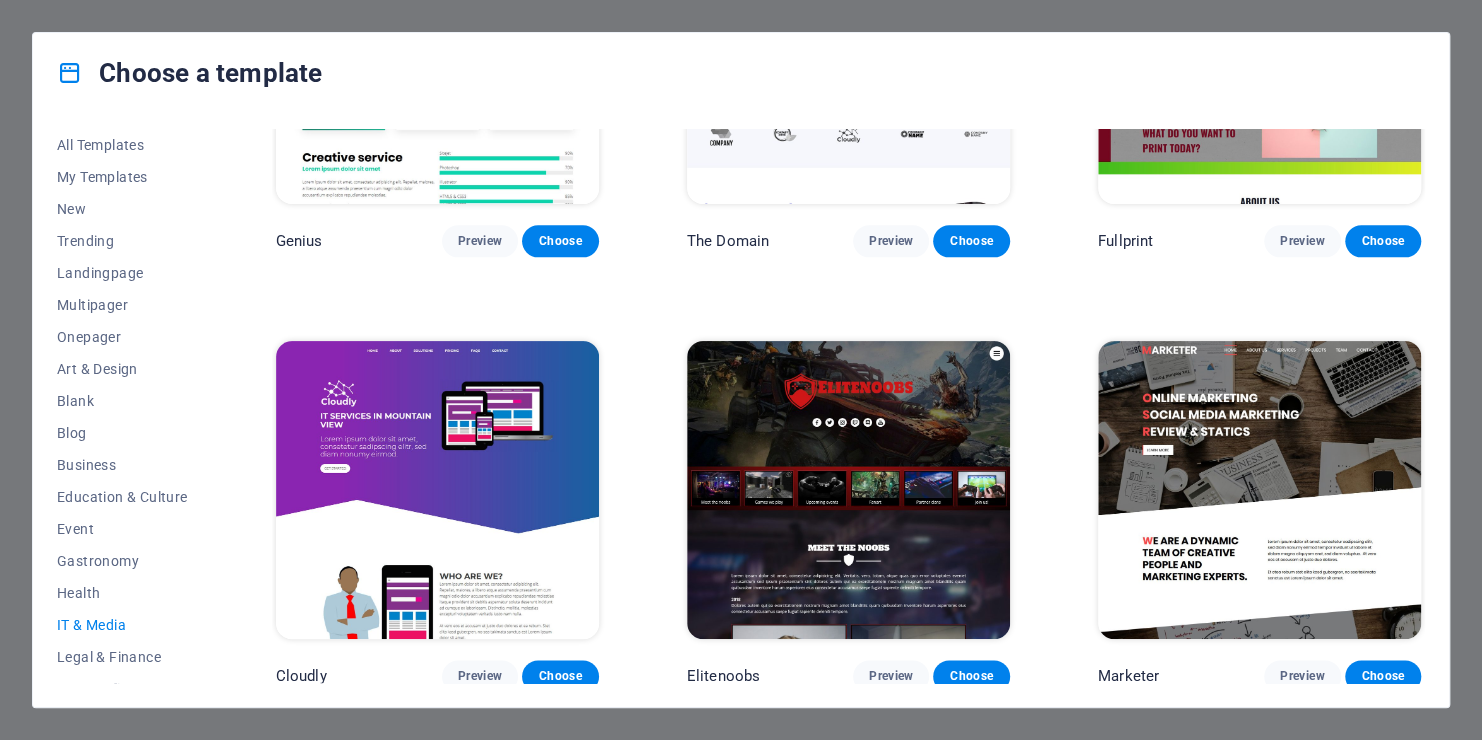 scroll, scrollTop: 0, scrollLeft: 0, axis: both 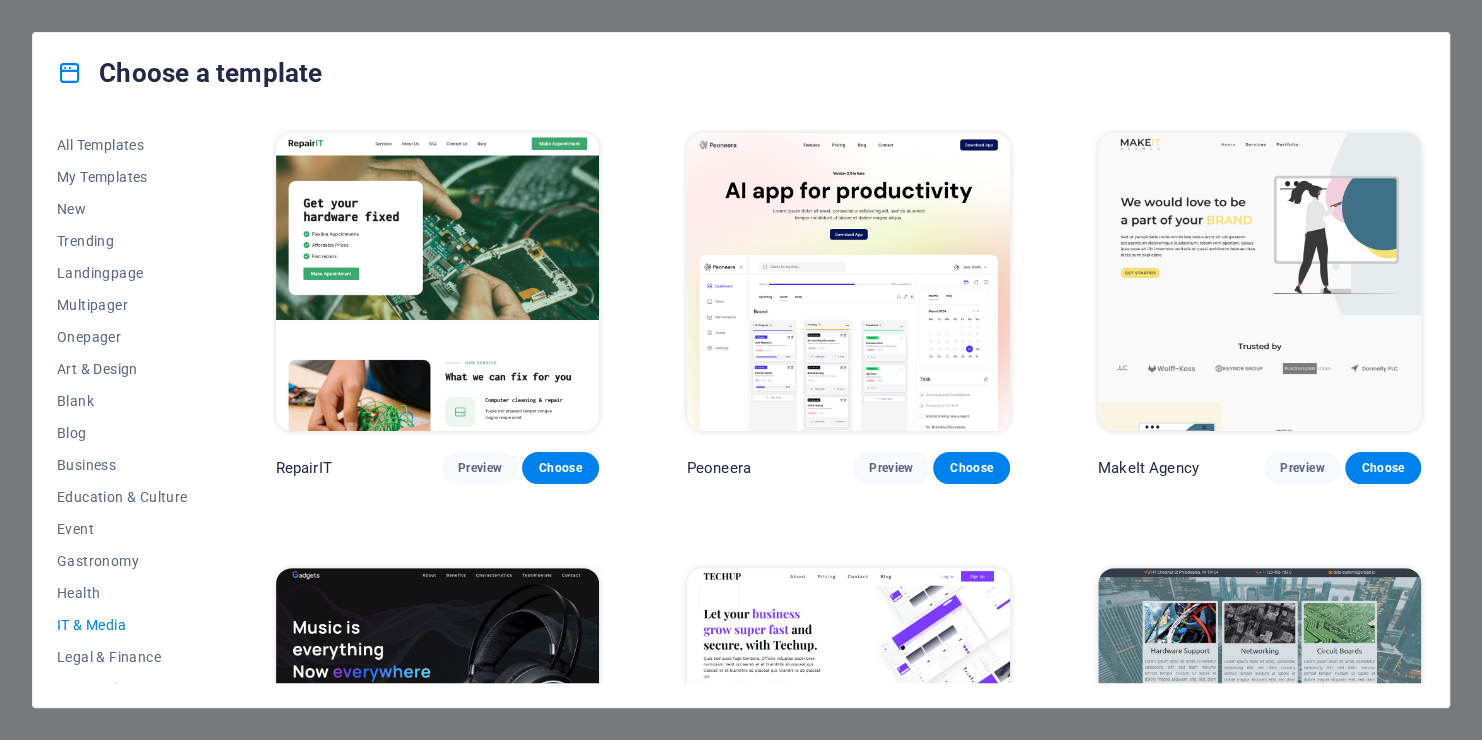 click on "Choose a template All Templates My Templates New Trending Landingpage Multipager Onepager Art & Design Blank Blog Business Education & Culture Event Gastronomy Health IT & Media Legal & Finance Non-Profit Performance Portfolio Services Sports & Beauty Trades Travel Wireframe RepairIT Preview Choose Peoneera Preview Choose MakeIt Agency Preview Choose Gadgets Preview Choose TechUp Preview Choose Data Systems Preview Choose Genius Preview Choose The Domain Preview Choose Fullprint Preview Choose Cloudly Preview Choose Elitenoobs Preview Choose Marketer Preview Choose" at bounding box center (741, 370) 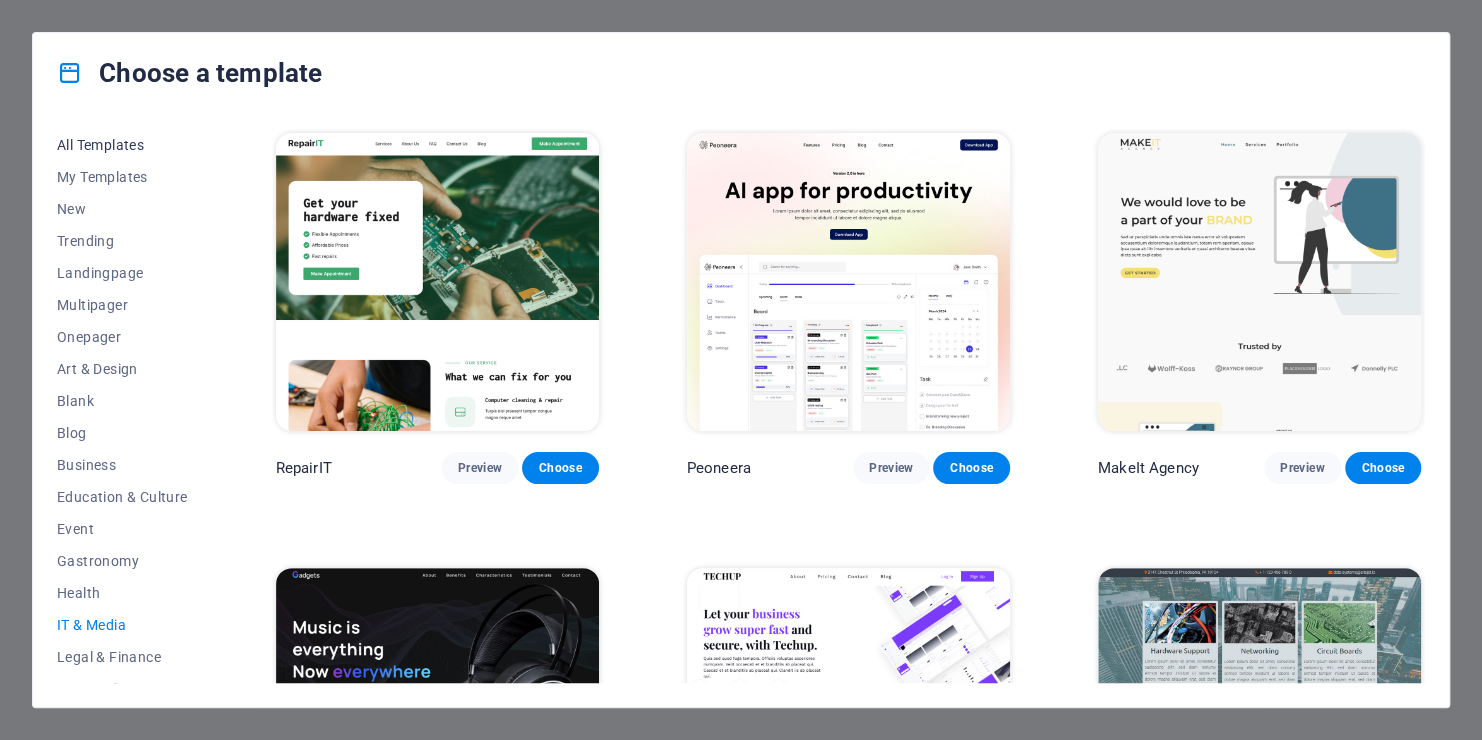click on "All Templates" at bounding box center [122, 145] 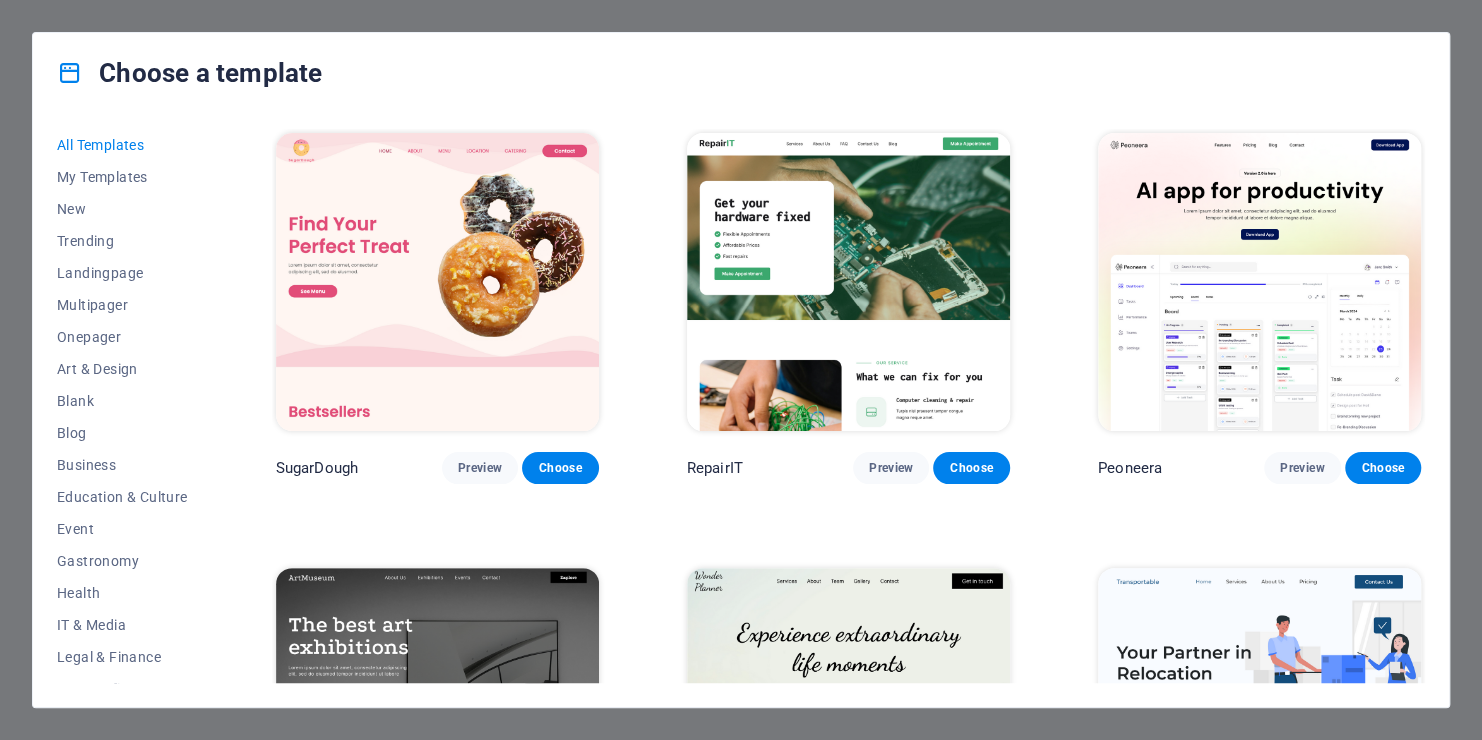 click on "Choose a template All Templates My Templates New Trending Landingpage Multipager Onepager Art & Design Blank Blog Business Education & Culture Event Gastronomy Health IT & Media Legal & Finance Non-Profit Performance Portfolio Services Sports & Beauty Trades Travel Wireframe SugarDough Preview Choose RepairIT Preview Choose Peoneera Preview Choose Art Museum Preview Choose Wonder Planner Preview Choose Transportable Preview Choose S&L Preview Choose WePaint Preview Choose Eco-Con Preview Choose MeetUp Preview Choose Help & Care Preview Choose Podcaster Preview Choose Academix Preview Choose BIG Barber Shop Preview Choose Health & Food Preview Choose UrbanNest Interiors Preview Choose Green Change Preview Choose The Beauty Temple Preview Choose WeTrain Preview Choose Cleaner Preview Choose Johanna James Preview Choose Delicioso Preview Choose Dream Garden Preview Choose LumeDeAqua Preview Choose Pets Care Preview Choose SafeSpace Preview Choose Midnight Rain Bar Preview Choose Drive Preview Choose Estator Yoga" at bounding box center (741, 370) 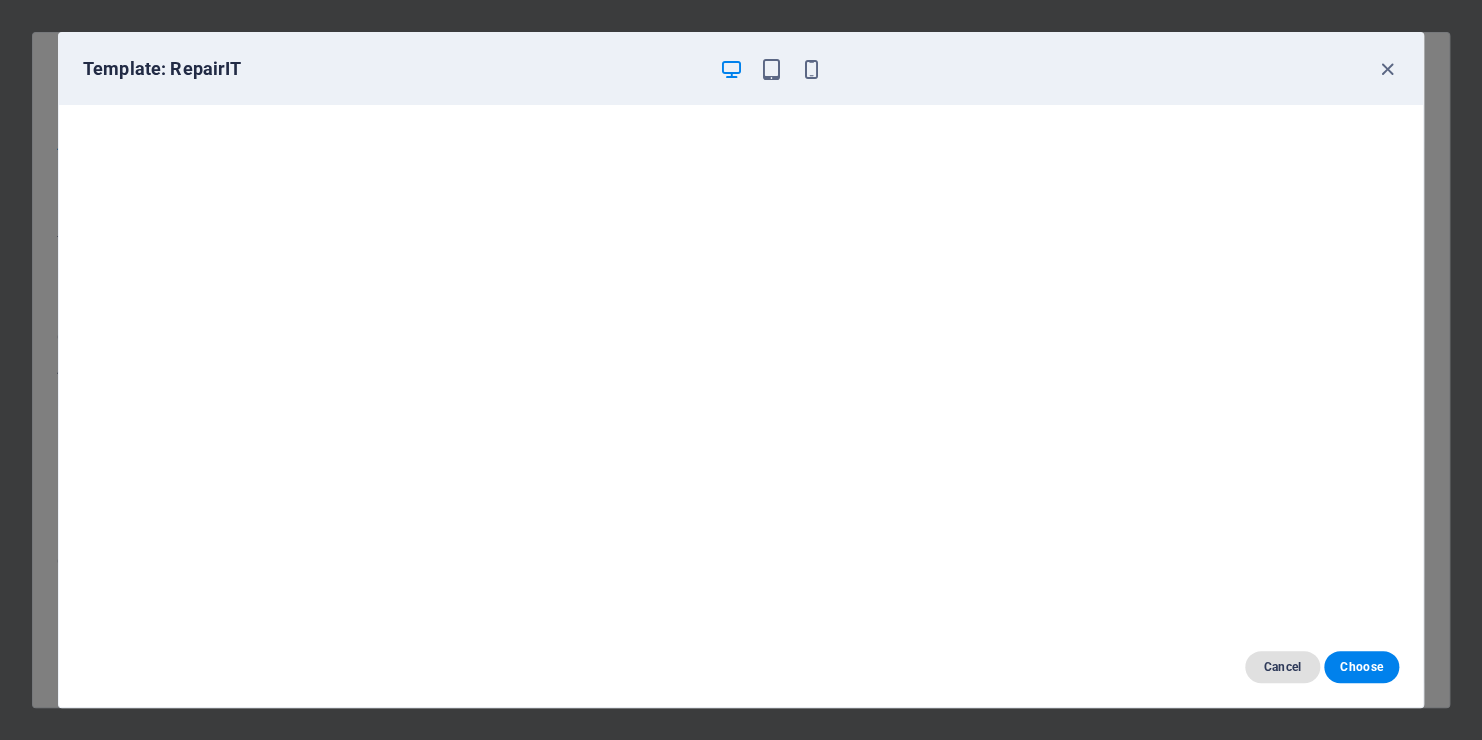click on "Cancel" at bounding box center [1282, 667] 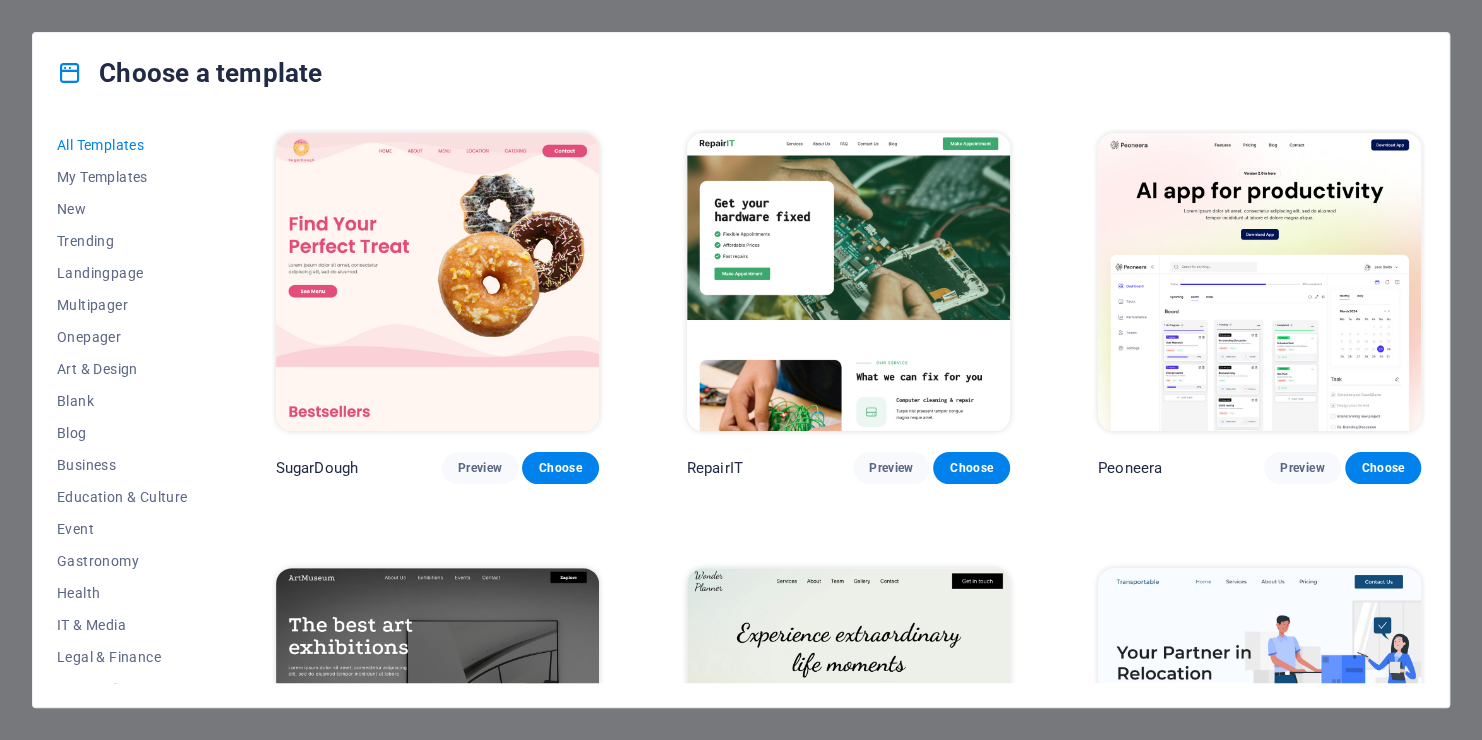 click on "Choose a template All Templates My Templates New Trending Landingpage Multipager Onepager Art & Design Blank Blog Business Education & Culture Event Gastronomy Health IT & Media Legal & Finance Non-Profit Performance Portfolio Services Sports & Beauty Trades Travel Wireframe SugarDough Preview Choose RepairIT Preview Choose Peoneera Preview Choose Art Museum Preview Choose Wonder Planner Preview Choose Transportable Preview Choose S&L Preview Choose WePaint Preview Choose Eco-Con Preview Choose MeetUp Preview Choose Help & Care Preview Choose Podcaster Preview Choose Academix Preview Choose BIG Barber Shop Preview Choose Health & Food Preview Choose UrbanNest Interiors Preview Choose Green Change Preview Choose The Beauty Temple Preview Choose WeTrain Preview Choose Cleaner Preview Choose Johanna James Preview Choose Delicioso Preview Choose Dream Garden Preview Choose LumeDeAqua Preview Choose Pets Care Preview Choose SafeSpace Preview Choose Midnight Rain Bar Preview Choose Drive Preview Choose Estator Yoga" at bounding box center (741, 370) 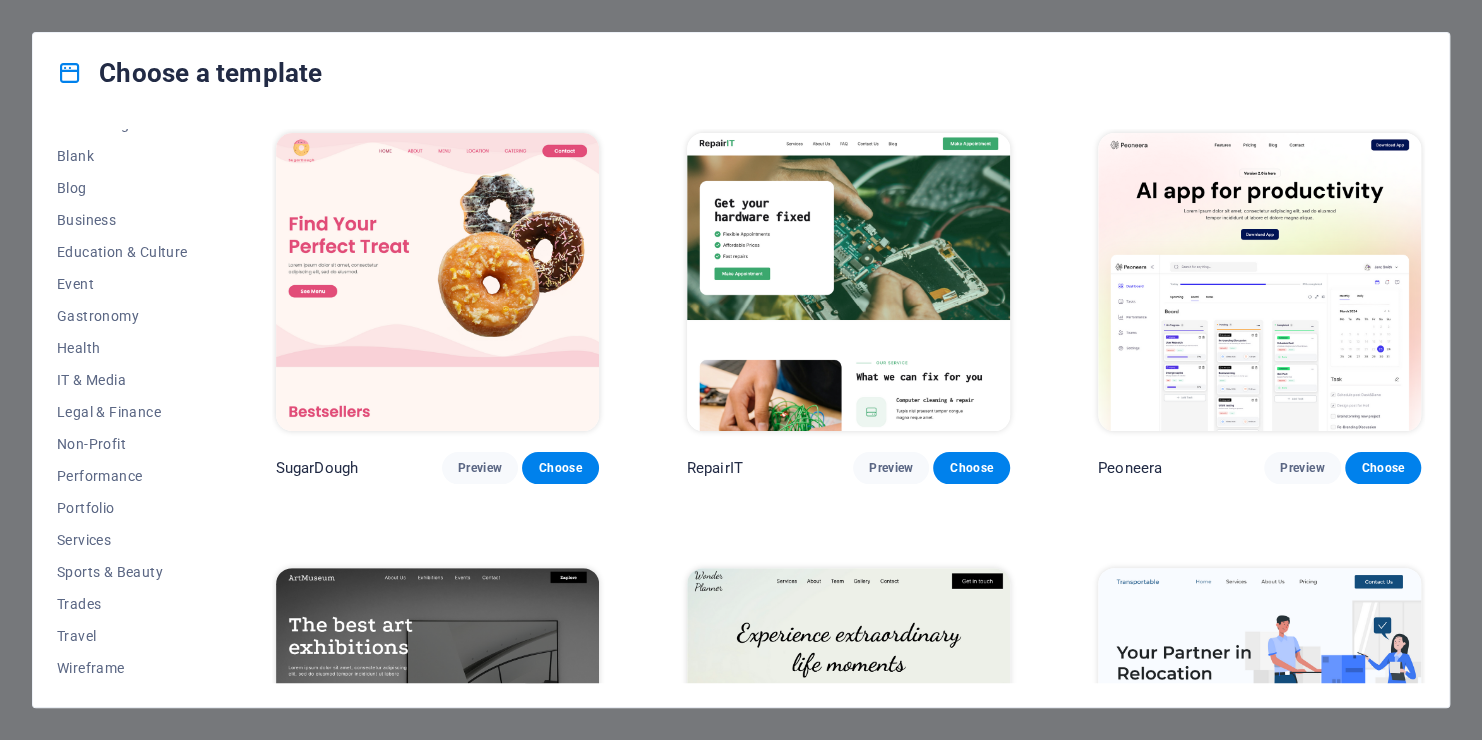 scroll, scrollTop: 0, scrollLeft: 0, axis: both 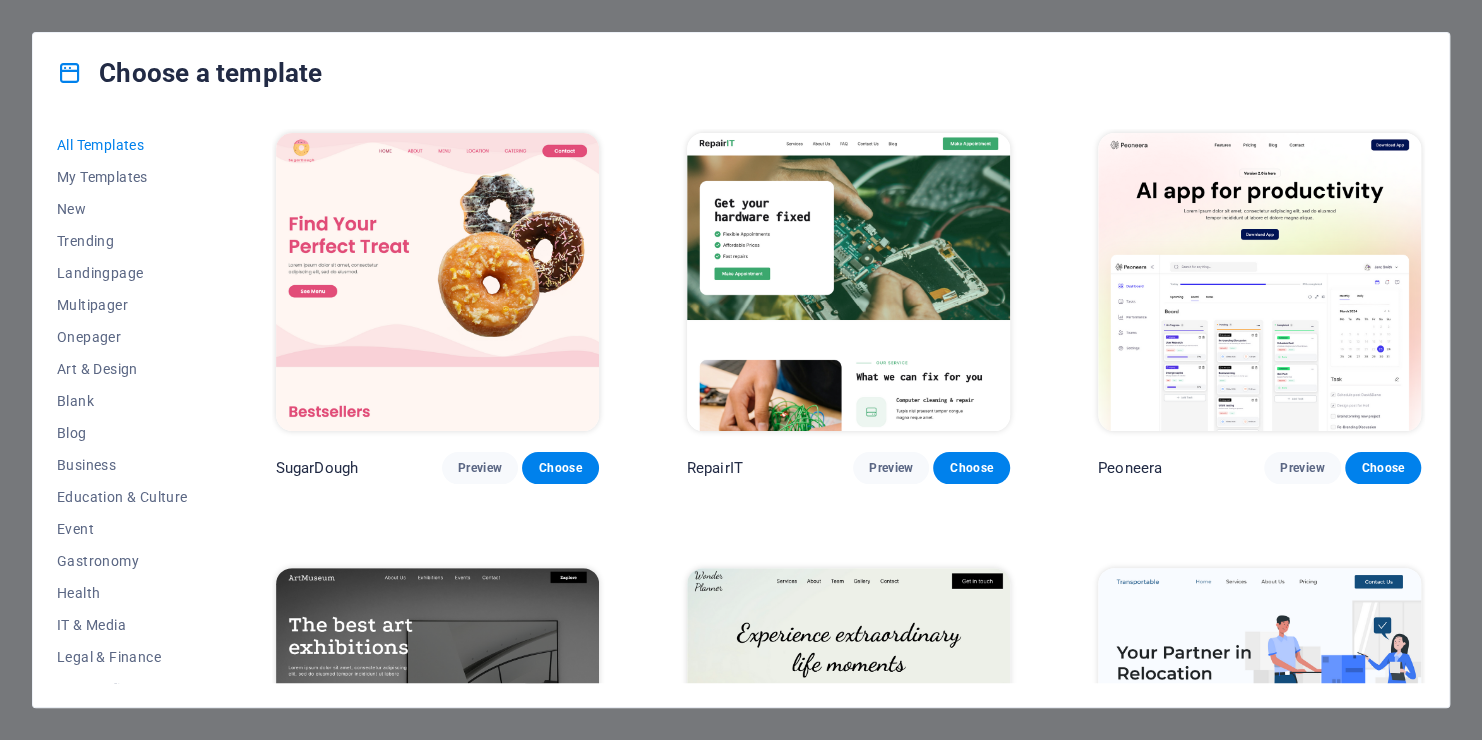 click on "Choose a template All Templates My Templates New Trending Landingpage Multipager Onepager Art & Design Blank Blog Business Education & Culture Event Gastronomy Health IT & Media Legal & Finance Non-Profit Performance Portfolio Services Sports & Beauty Trades Travel Wireframe SugarDough Preview Choose RepairIT Preview Choose Peoneera Preview Choose Art Museum Preview Choose Wonder Planner Preview Choose Transportable Preview Choose S&L Preview Choose WePaint Preview Choose Eco-Con Preview Choose MeetUp Preview Choose Help & Care Preview Choose Podcaster Preview Choose Academix Preview Choose BIG Barber Shop Preview Choose Health & Food Preview Choose UrbanNest Interiors Preview Choose Green Change Preview Choose The Beauty Temple Preview Choose WeTrain Preview Choose Cleaner Preview Choose Johanna James Preview Choose Delicioso Preview Choose Dream Garden Preview Choose LumeDeAqua Preview Choose Pets Care Preview Choose SafeSpace Preview Choose Midnight Rain Bar Preview Choose Drive Preview Choose Estator Yoga" at bounding box center [741, 370] 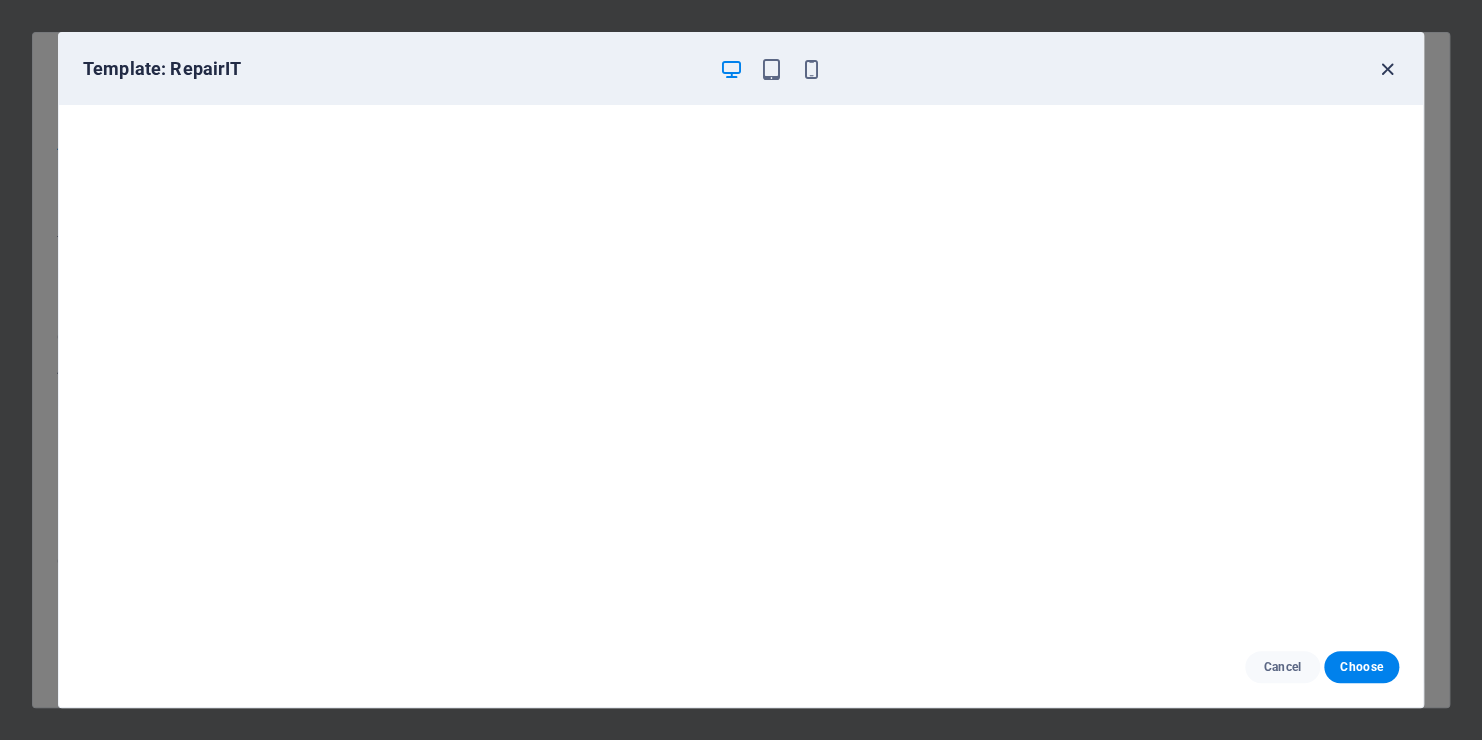 click at bounding box center [1387, 69] 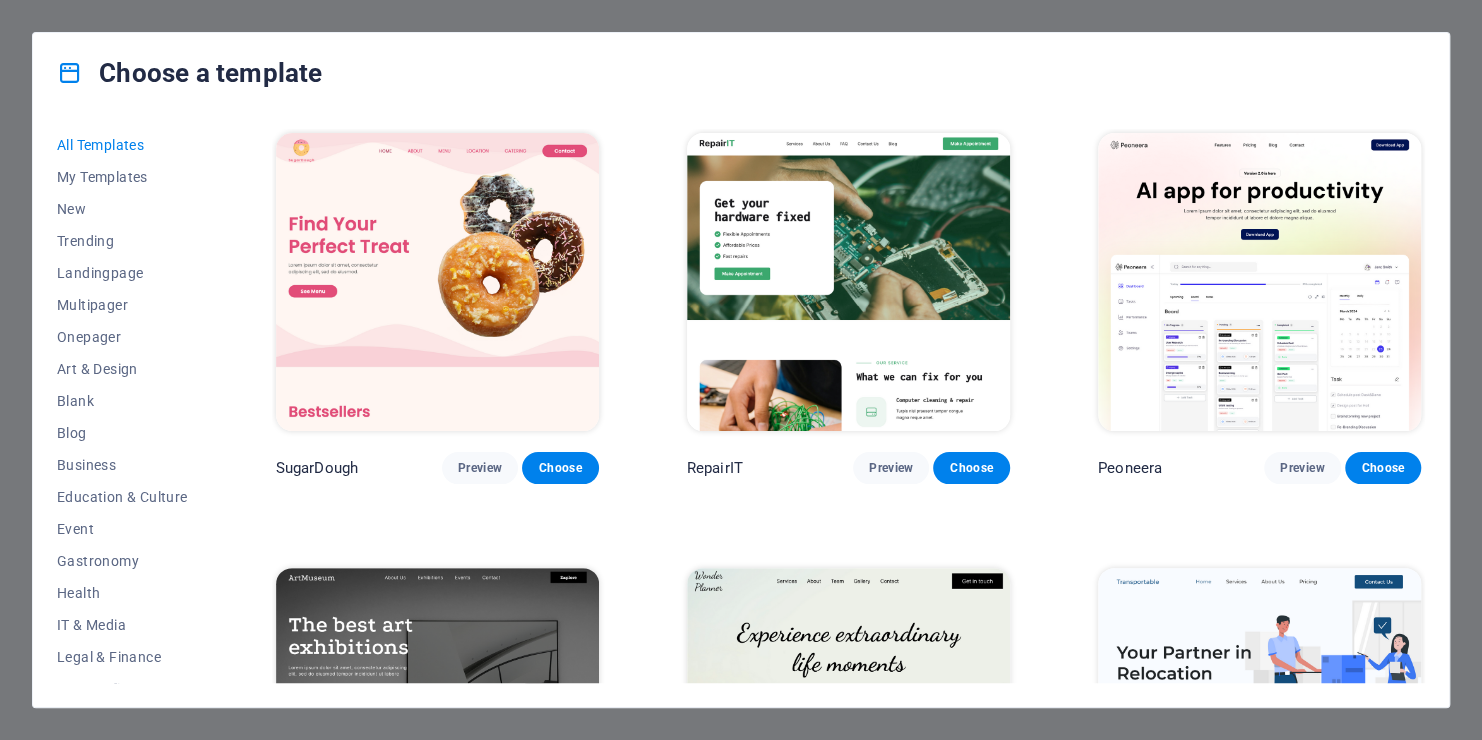 click on "Choose a template" at bounding box center (741, 73) 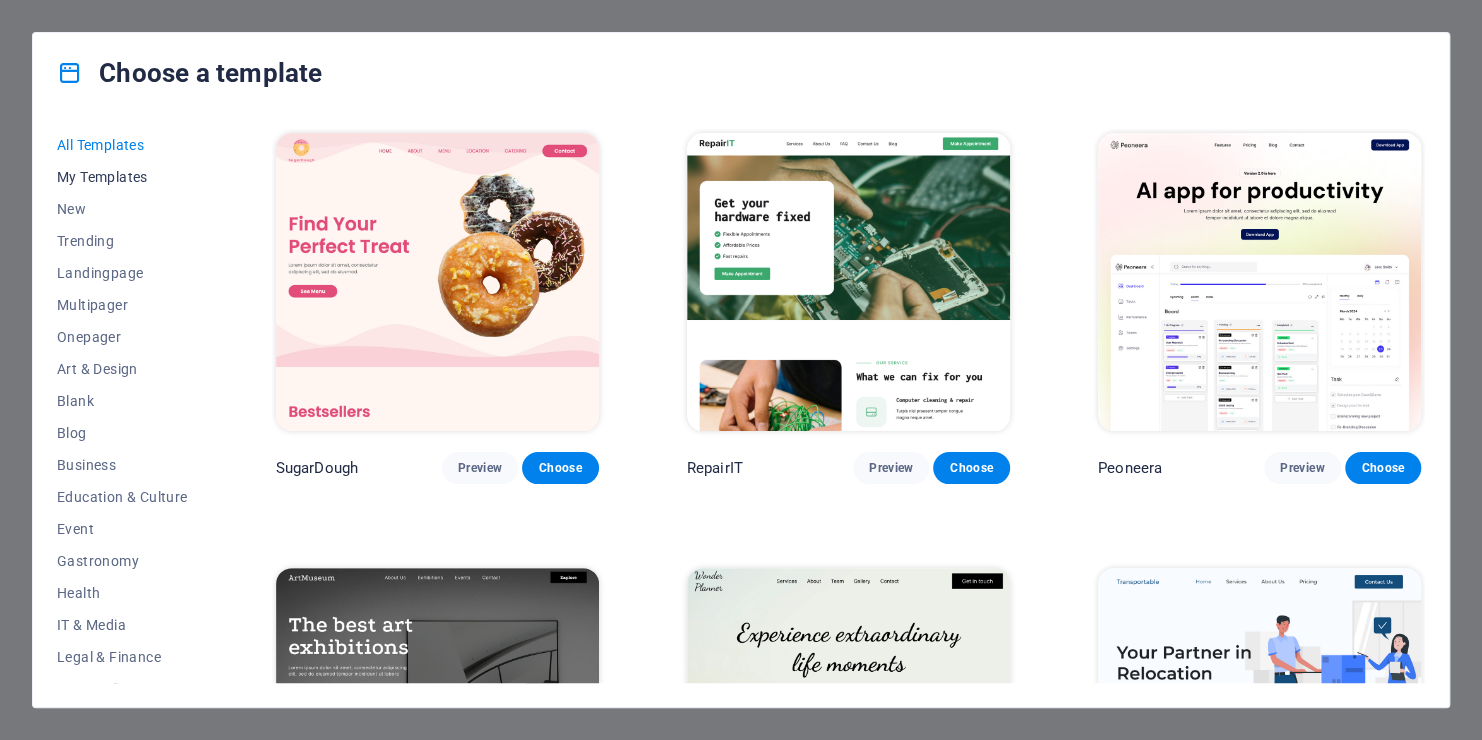 click on "My Templates" at bounding box center (122, 177) 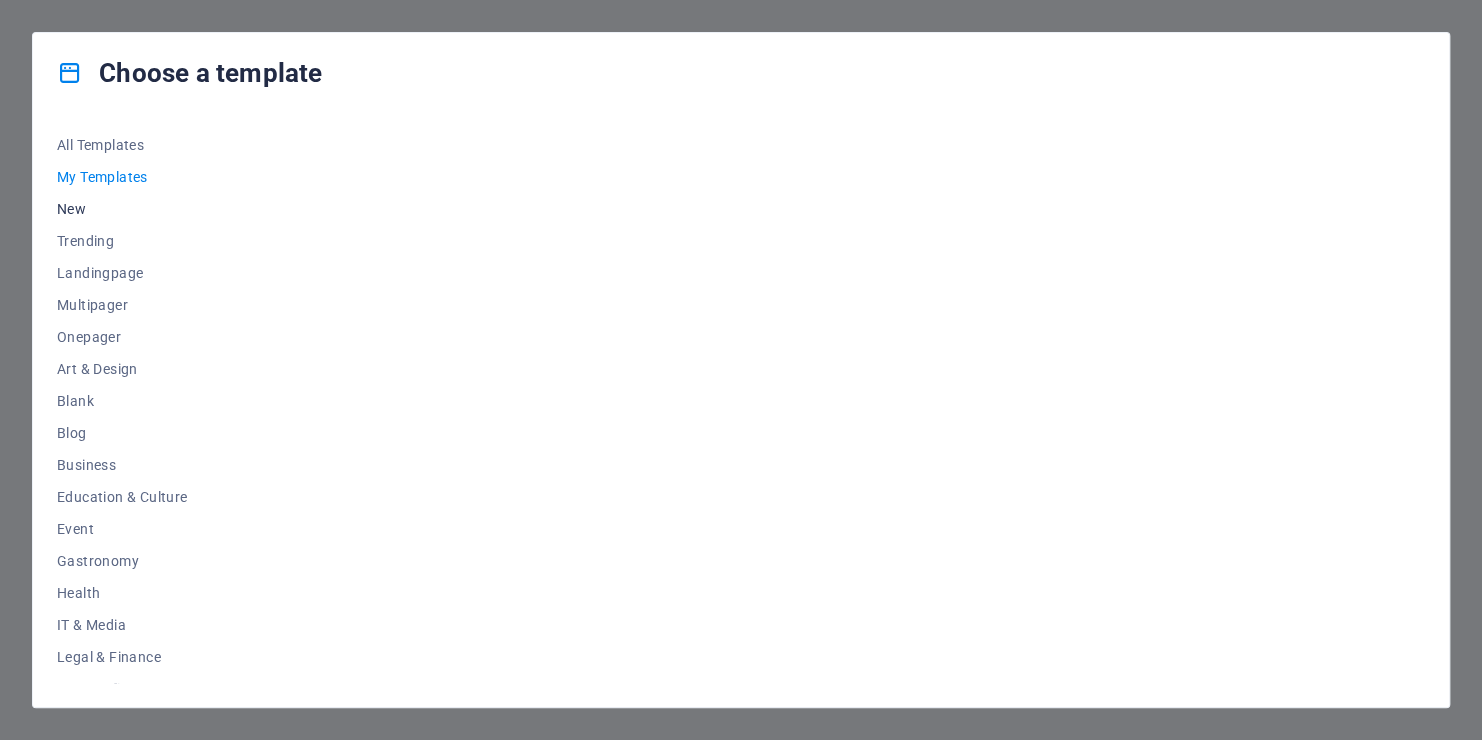 click on "New" at bounding box center (122, 209) 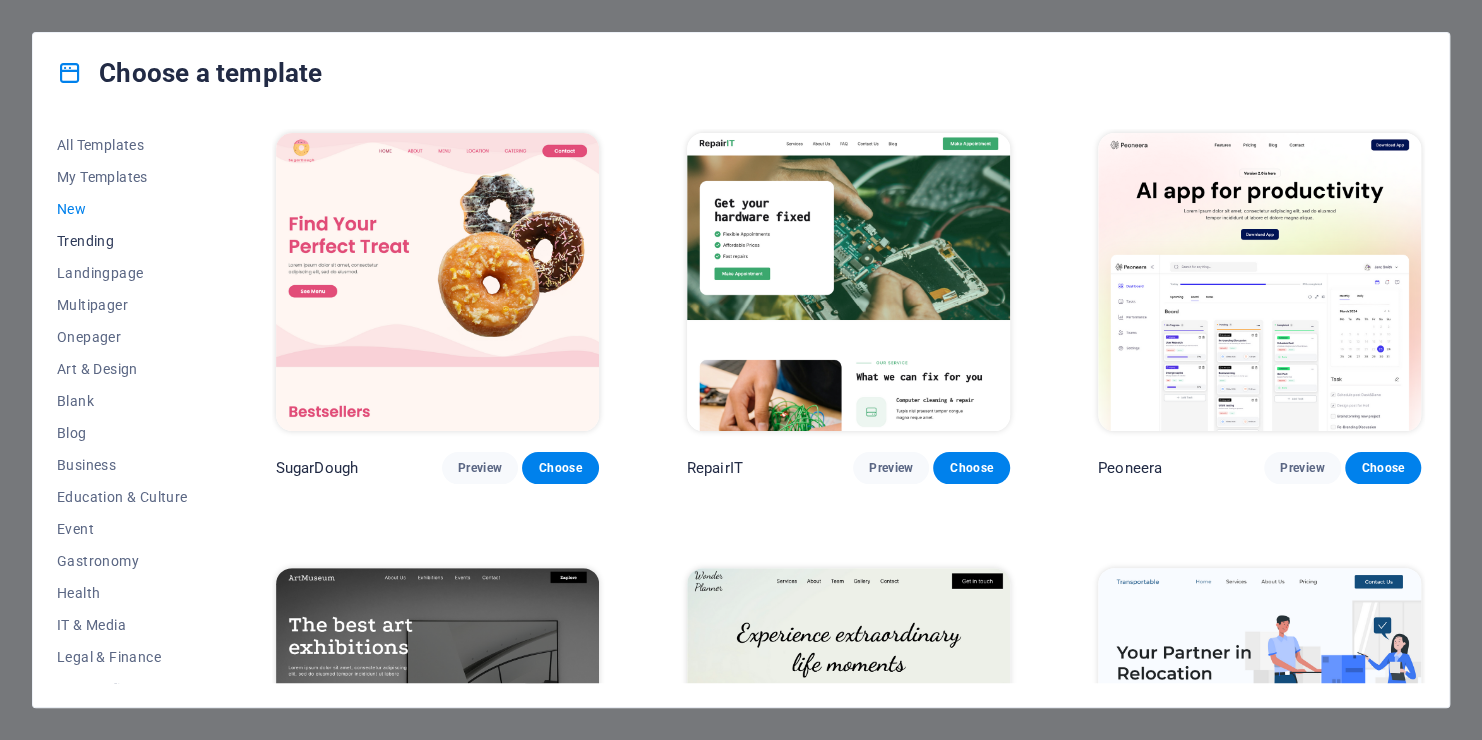 click on "Trending" at bounding box center (122, 241) 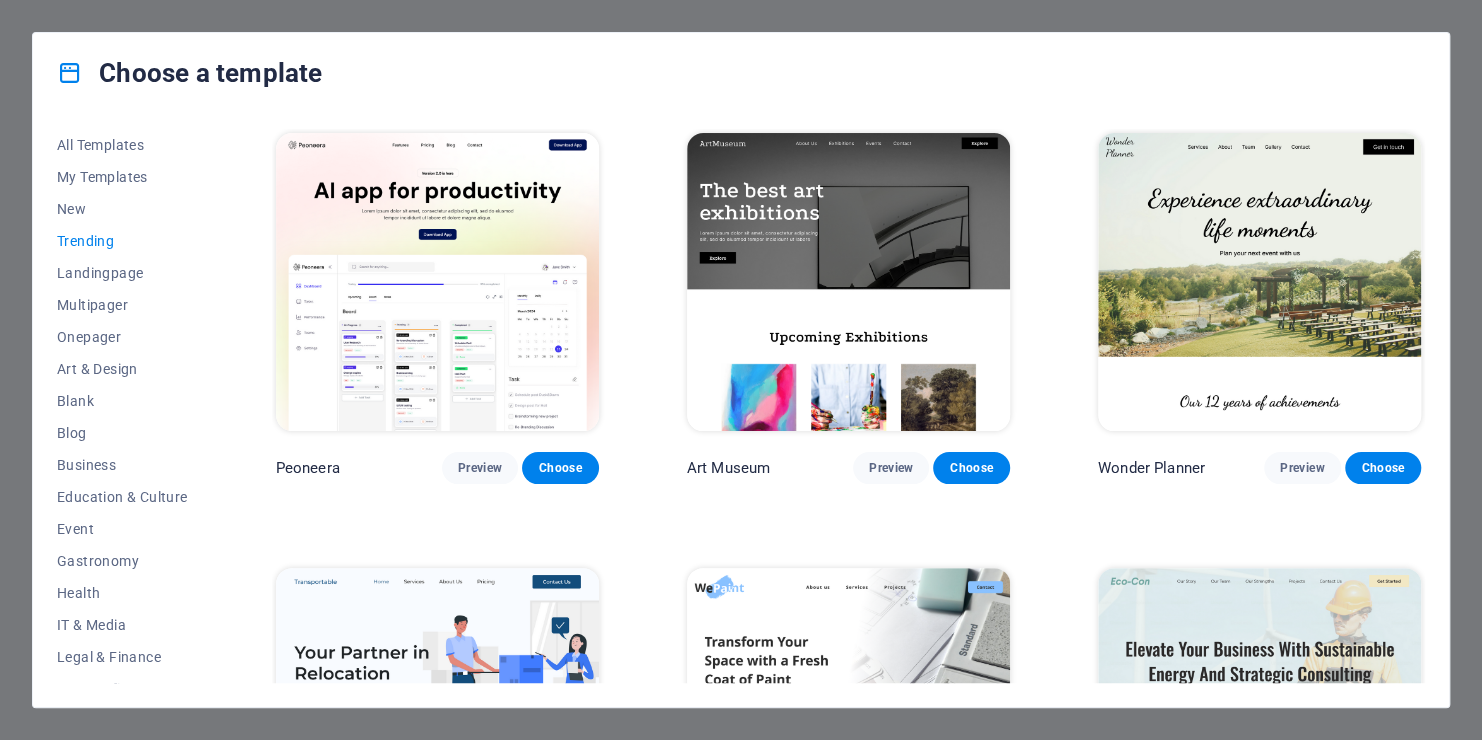 click at bounding box center (437, 282) 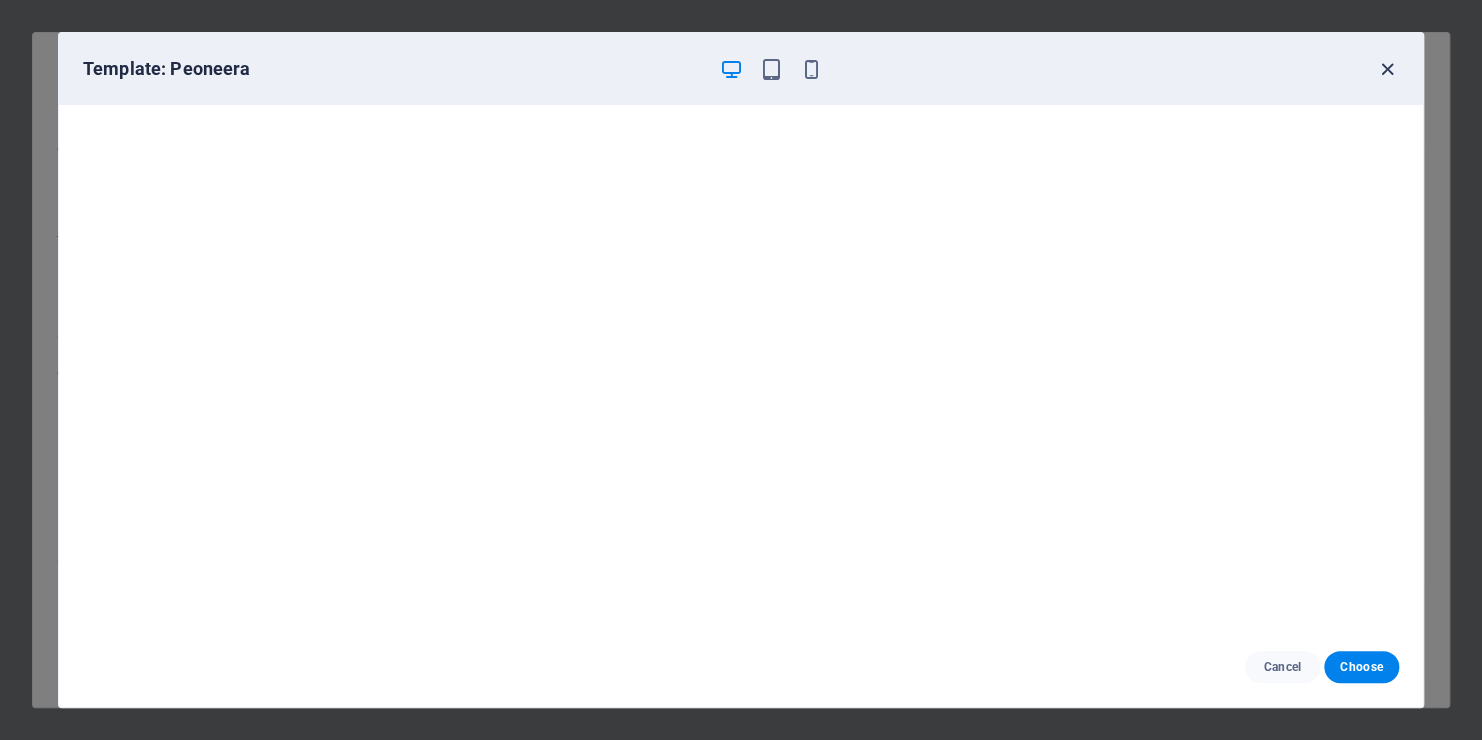 click at bounding box center [1387, 69] 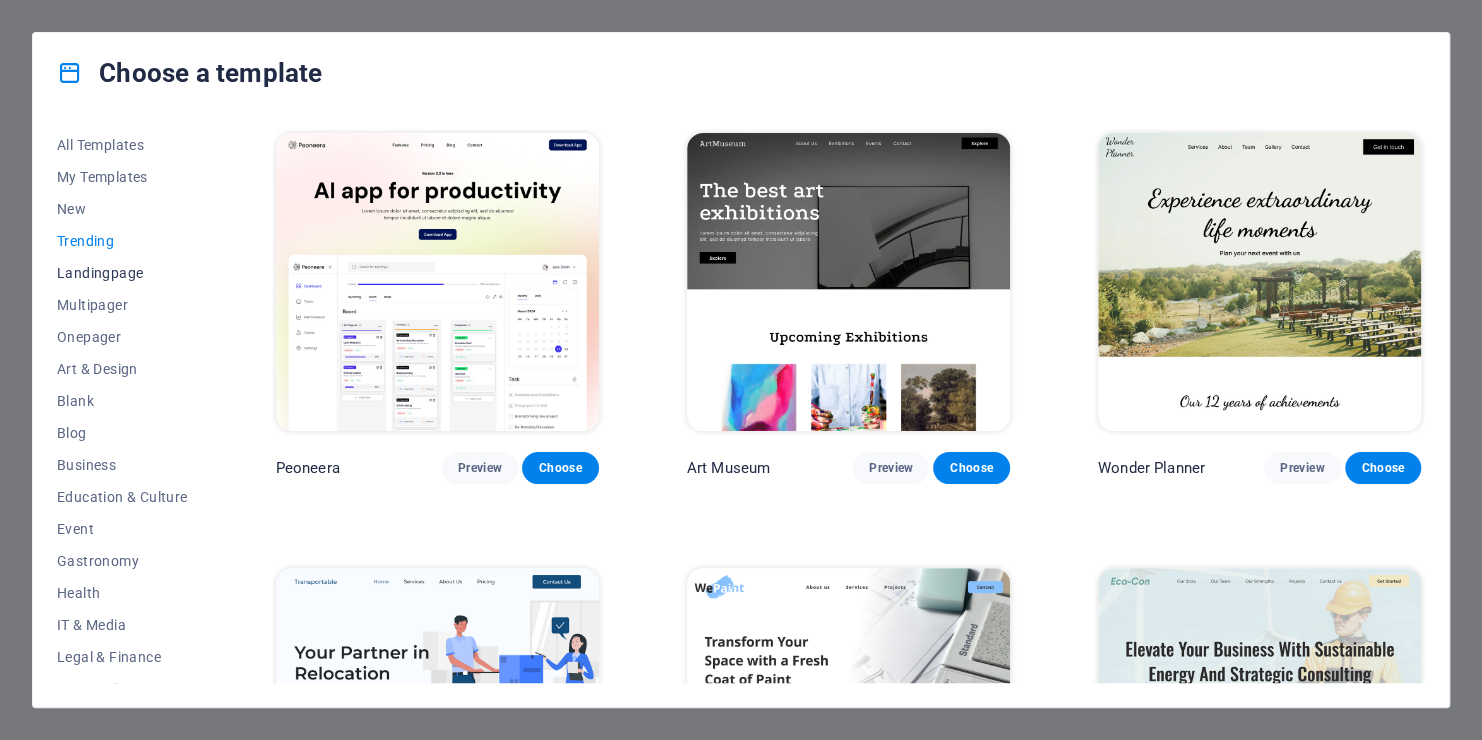 click on "Landingpage" at bounding box center (122, 273) 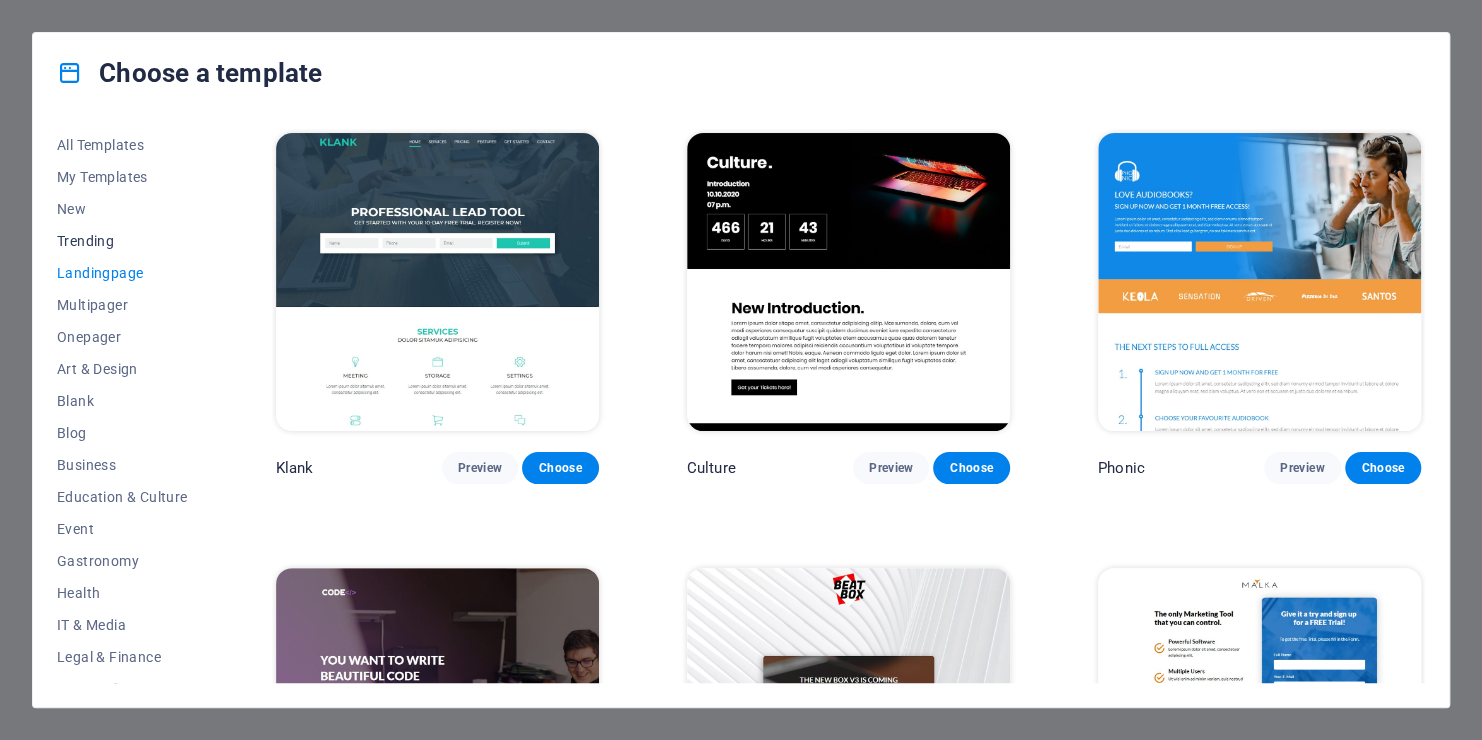 click on "Trending" at bounding box center [122, 241] 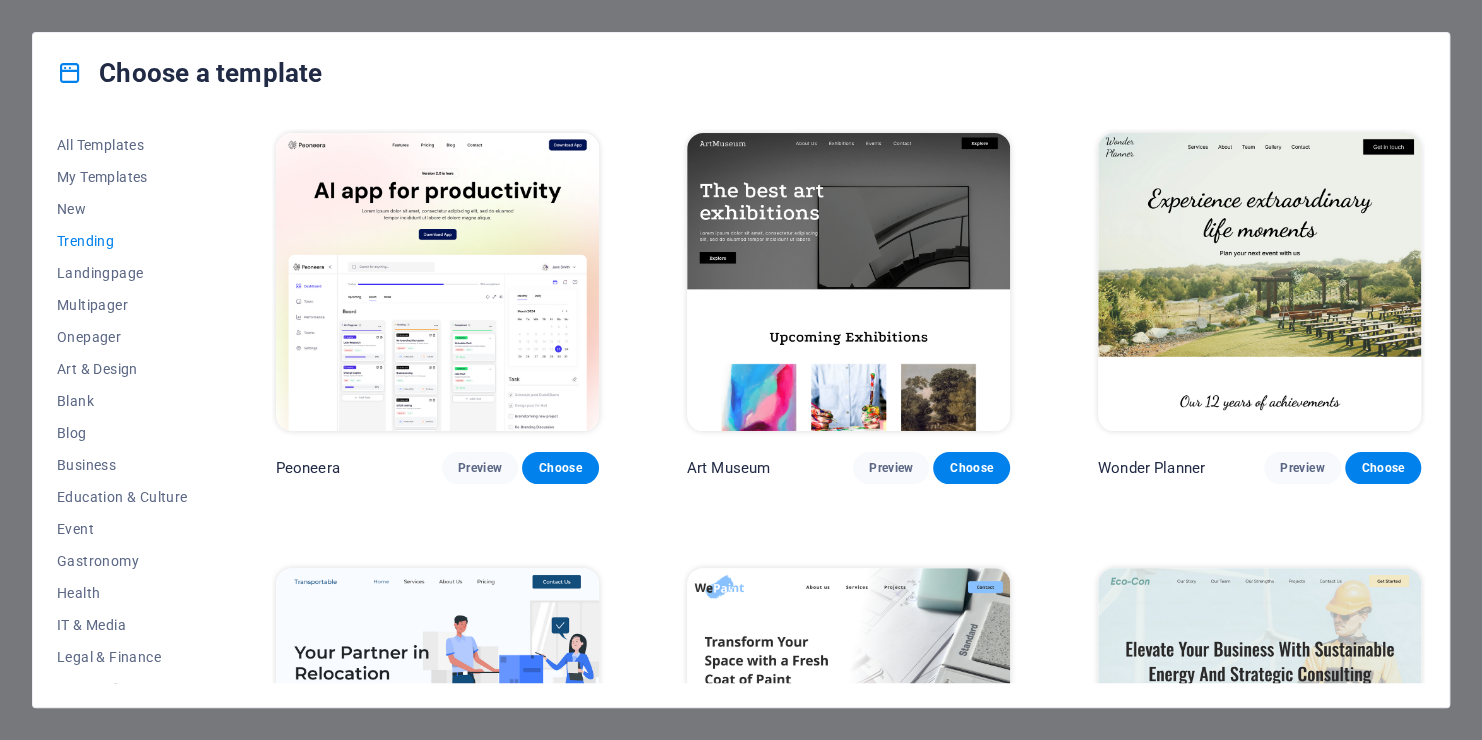click on "Choose a template" at bounding box center (741, 73) 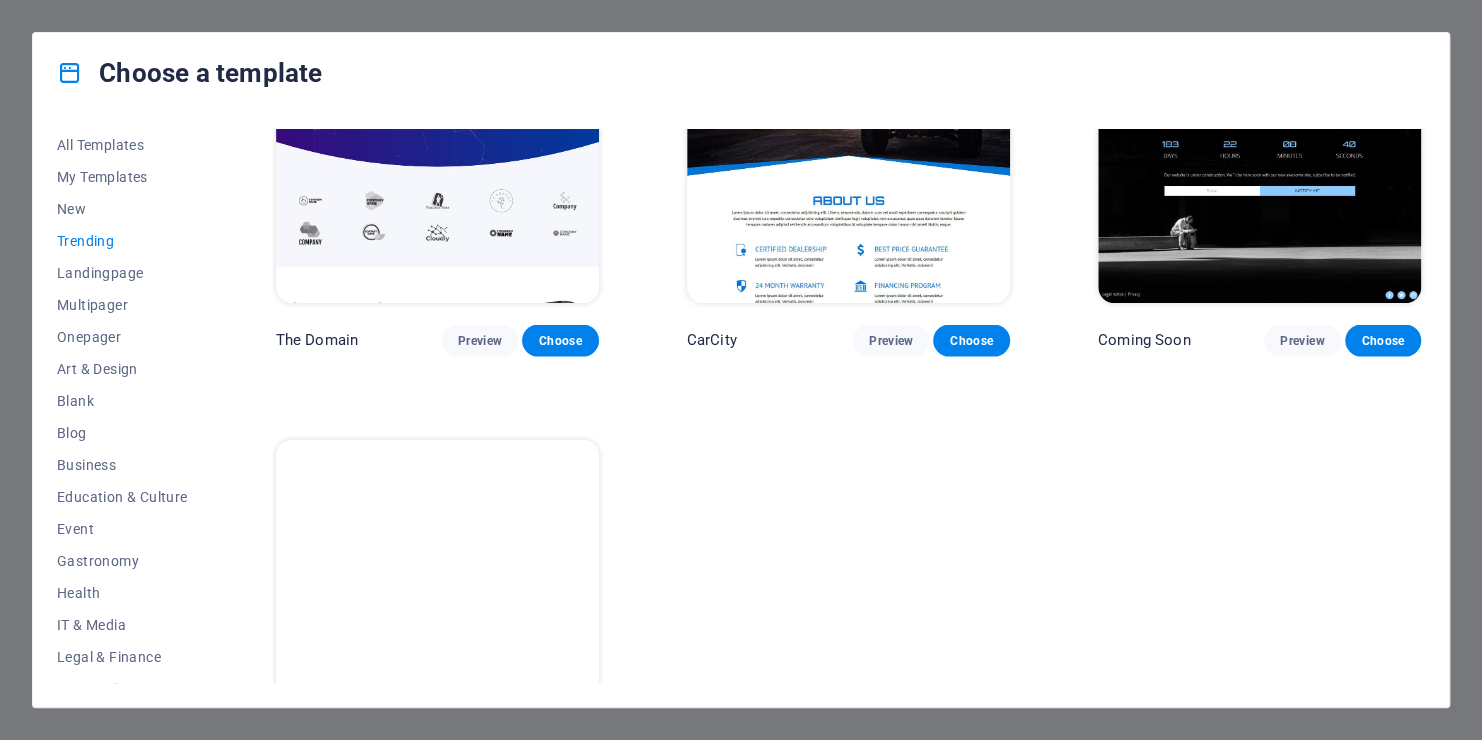 scroll, scrollTop: 1961, scrollLeft: 0, axis: vertical 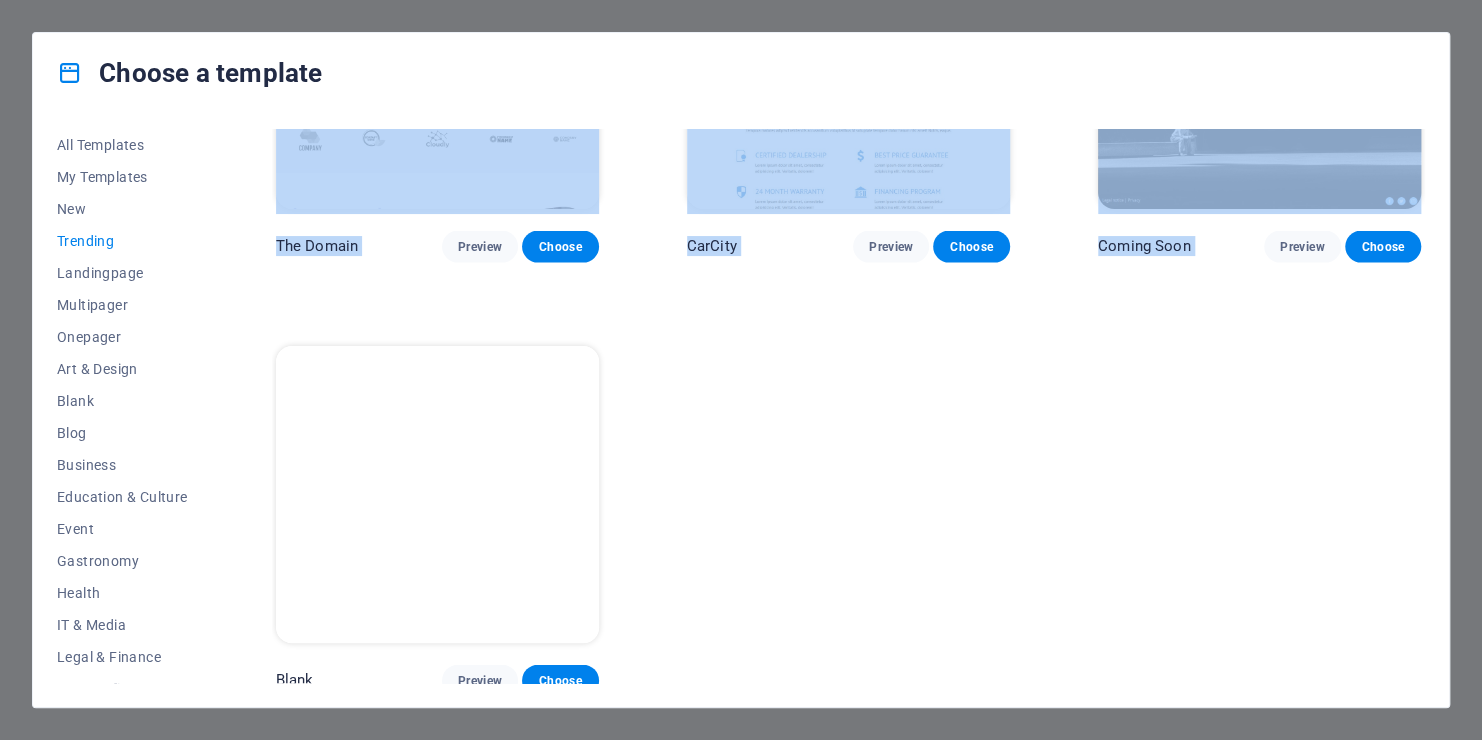 drag, startPoint x: 1420, startPoint y: 610, endPoint x: 1469, endPoint y: 120, distance: 492.4439 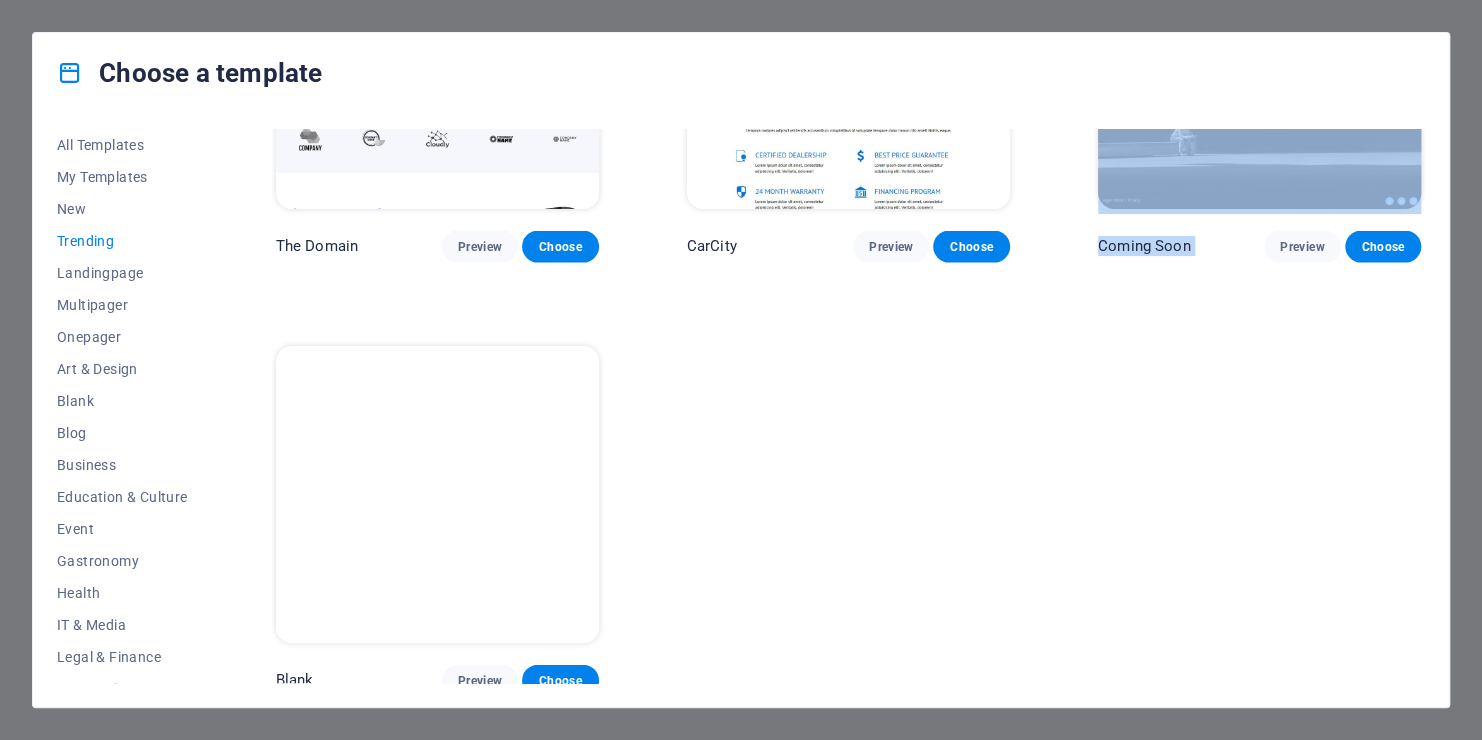 click on "All Templates My Templates New Trending Landingpage Multipager Onepager Art & Design Blank Blog Business Education & Culture Event Gastronomy Health IT & Media Legal & Finance Non-Profit Performance Portfolio Services Sports & Beauty Trades Travel Wireframe Peoneera Preview Choose Art Museum Preview Choose Wonder Planner Preview Choose Transportable Preview Choose WePaint Preview Choose Eco-Con Preview Choose Academix Preview Choose Green Change Preview Choose Drive Preview Choose Gadgets Preview Choose Wireframe One Preview Choose Genius Preview Choose The Domain Preview Choose CarCity Preview Choose Coming Soon Preview Choose Blank Preview Choose" at bounding box center [741, 410] 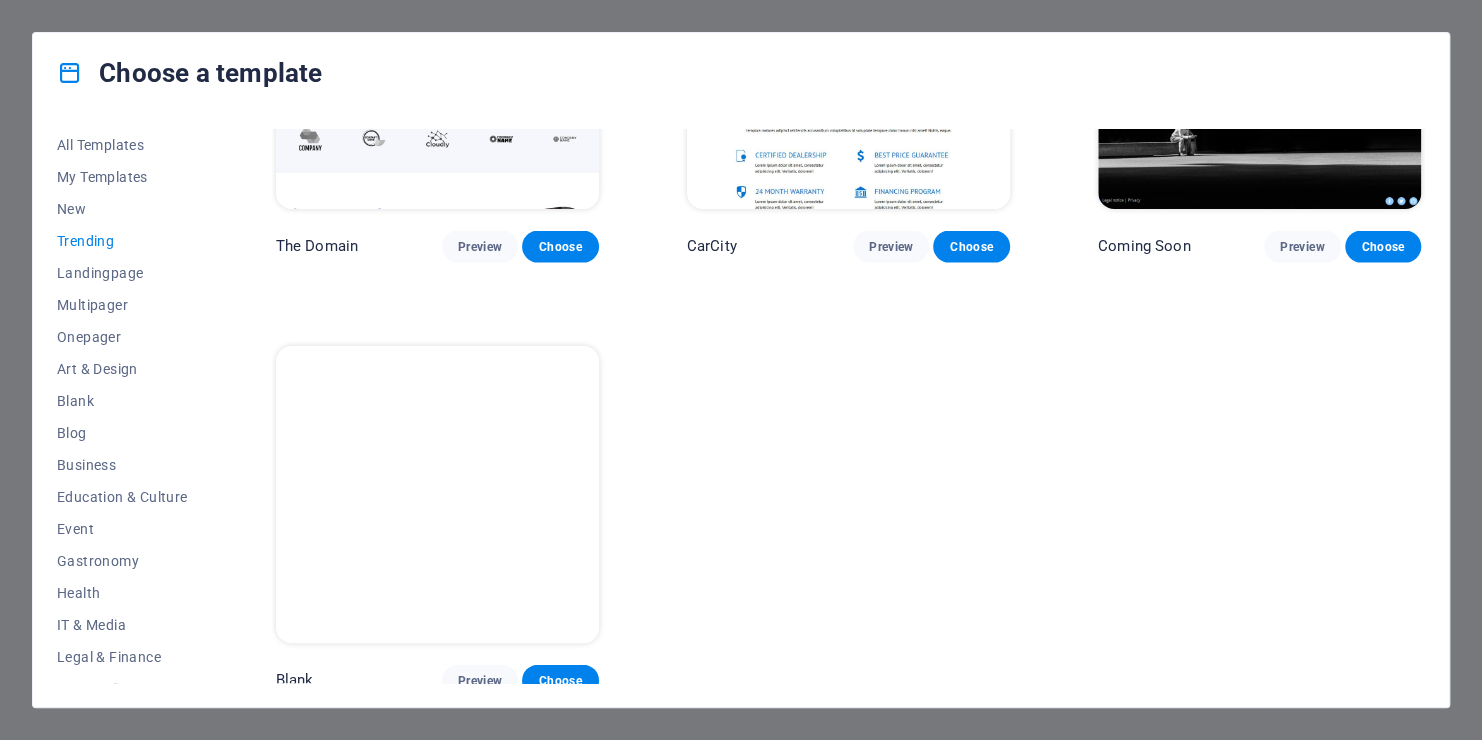 click on "All Templates My Templates New Trending Landingpage Multipager Onepager Art & Design Blank Blog Business Education & Culture Event Gastronomy Health IT & Media Legal & Finance Non-Profit Performance Portfolio Services Sports & Beauty Trades Travel Wireframe Peoneera Preview Choose Art Museum Preview Choose Wonder Planner Preview Choose Transportable Preview Choose WePaint Preview Choose Eco-Con Preview Choose Academix Preview Choose Green Change Preview Choose Drive Preview Choose Gadgets Preview Choose Wireframe One Preview Choose Genius Preview Choose The Domain Preview Choose CarCity Preview Choose Coming Soon Preview Choose Blank Preview Choose" at bounding box center (741, 410) 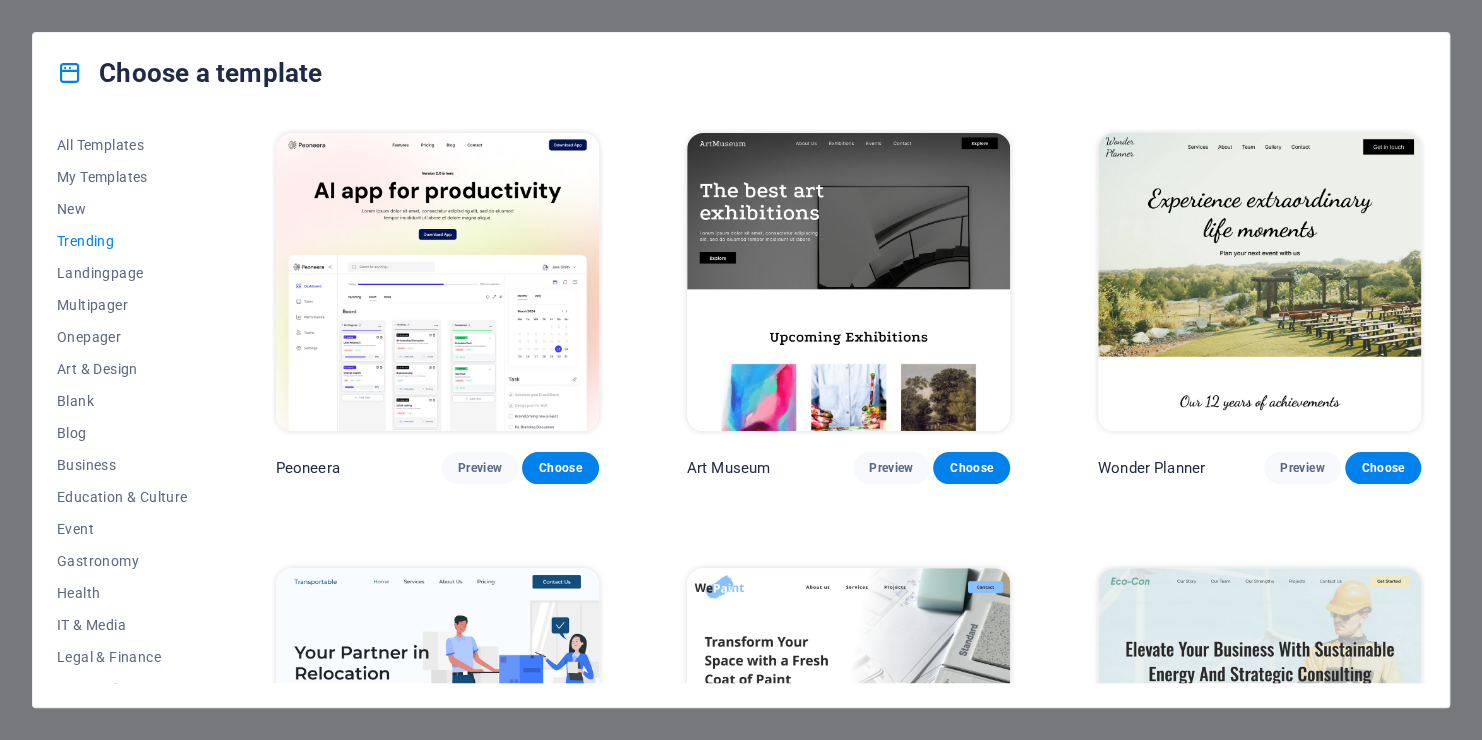 click at bounding box center (437, 282) 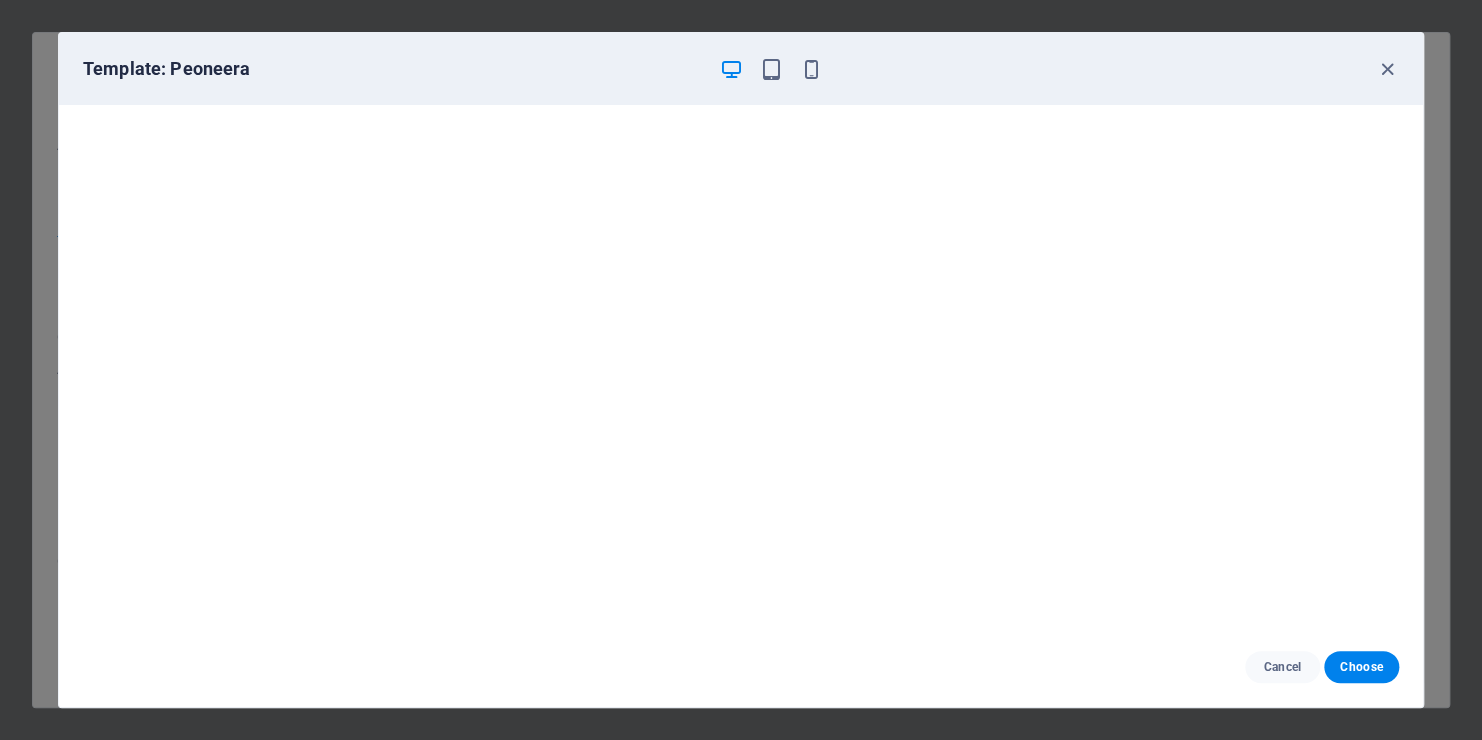 click on "Template: Peoneera" at bounding box center [393, 69] 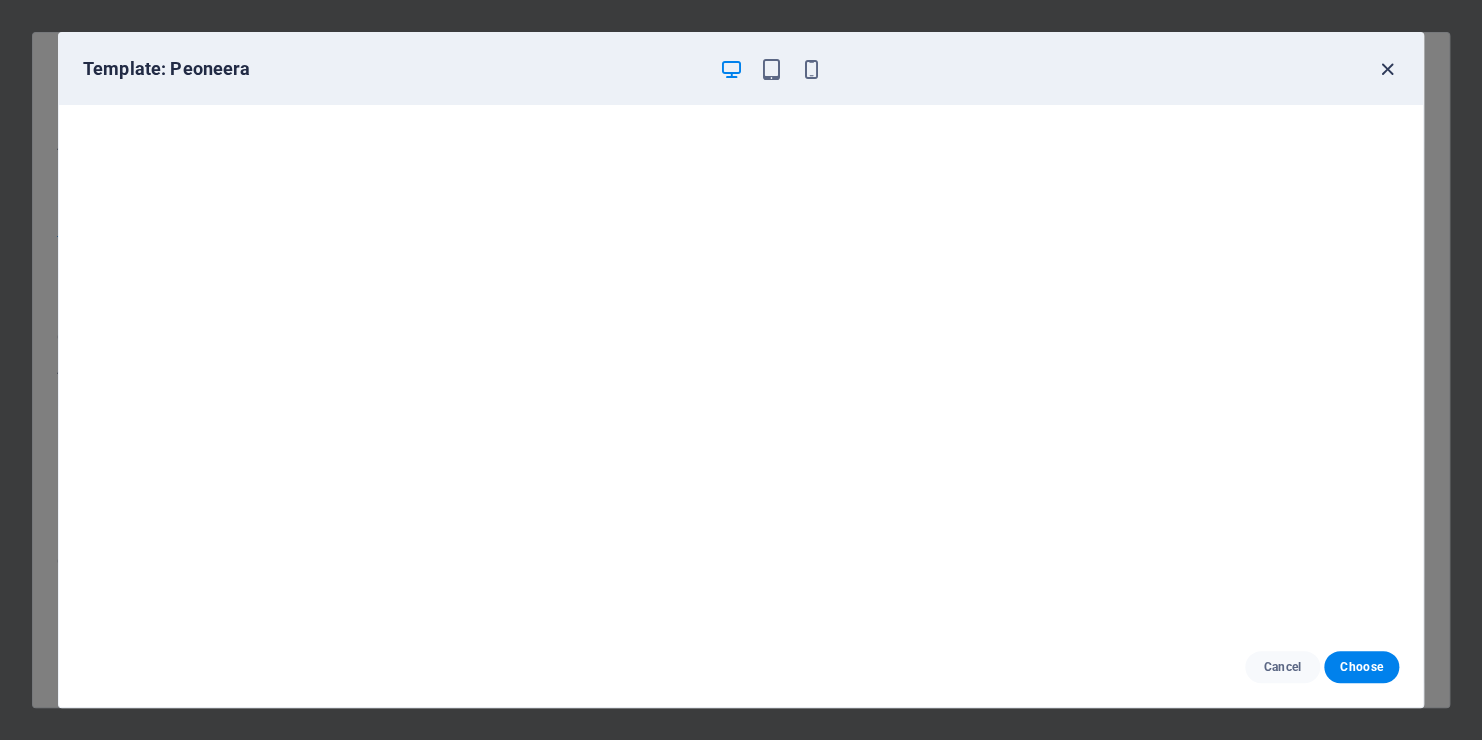 click at bounding box center (1387, 69) 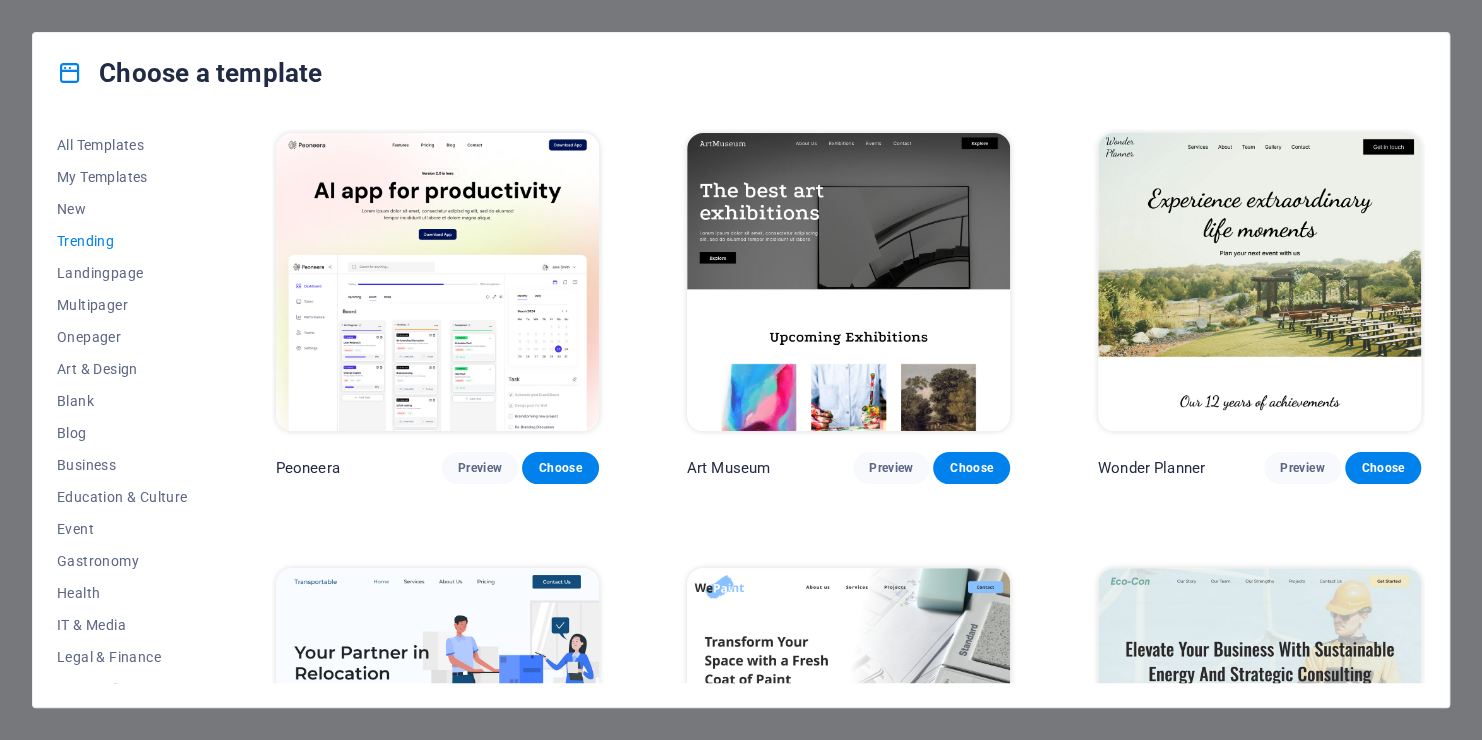 click on "Choose a template" at bounding box center (741, 73) 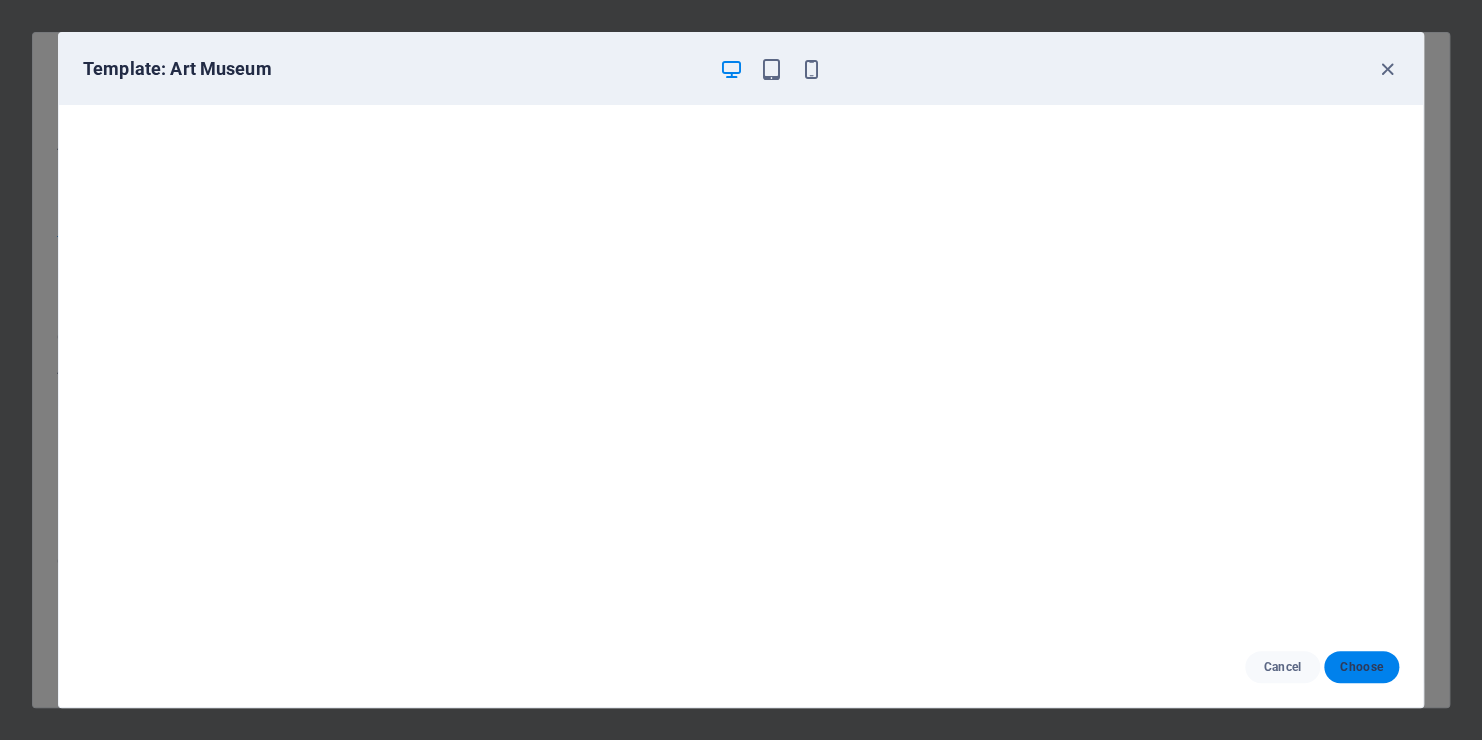 click on "Choose" at bounding box center [1361, 667] 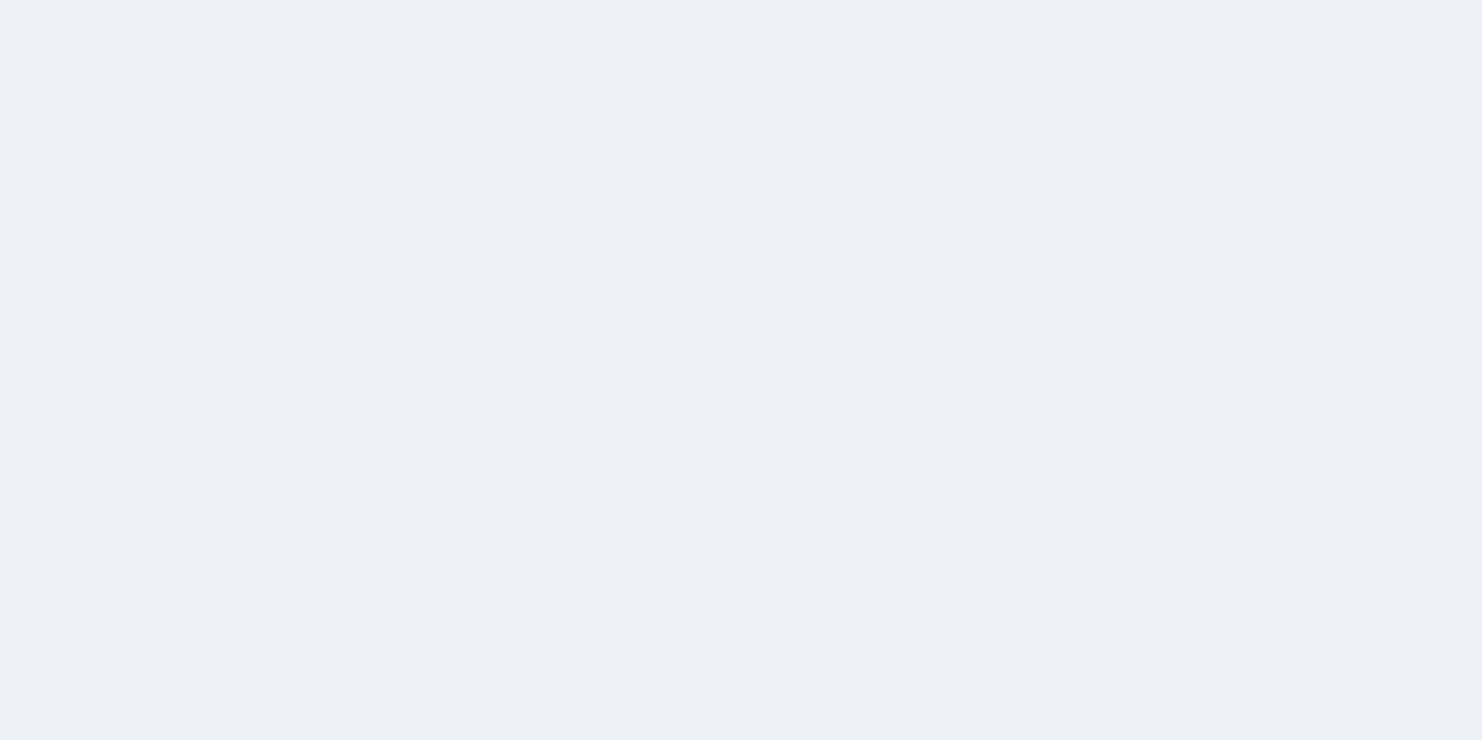 scroll, scrollTop: 0, scrollLeft: 0, axis: both 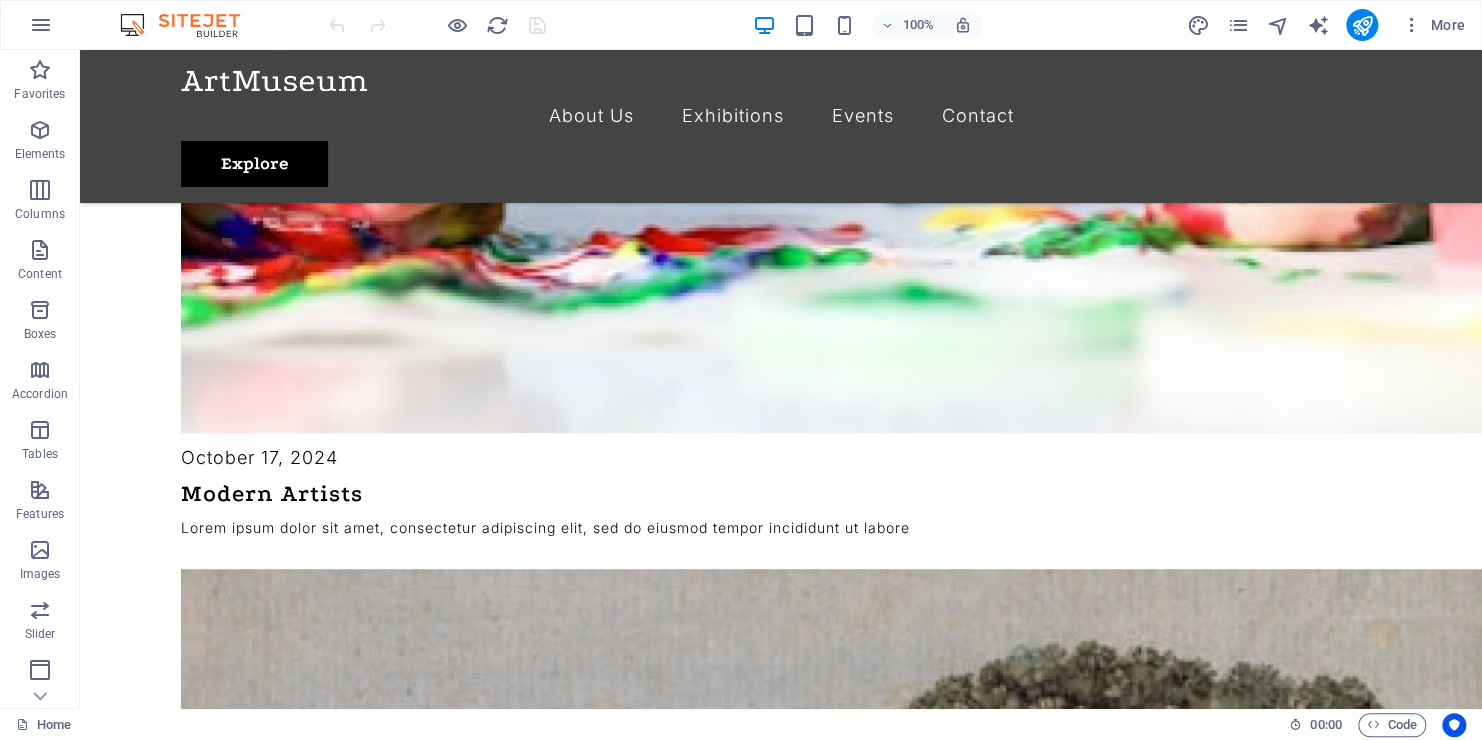 drag, startPoint x: 1445, startPoint y: 725, endPoint x: 1437, endPoint y: 28, distance: 697.0459 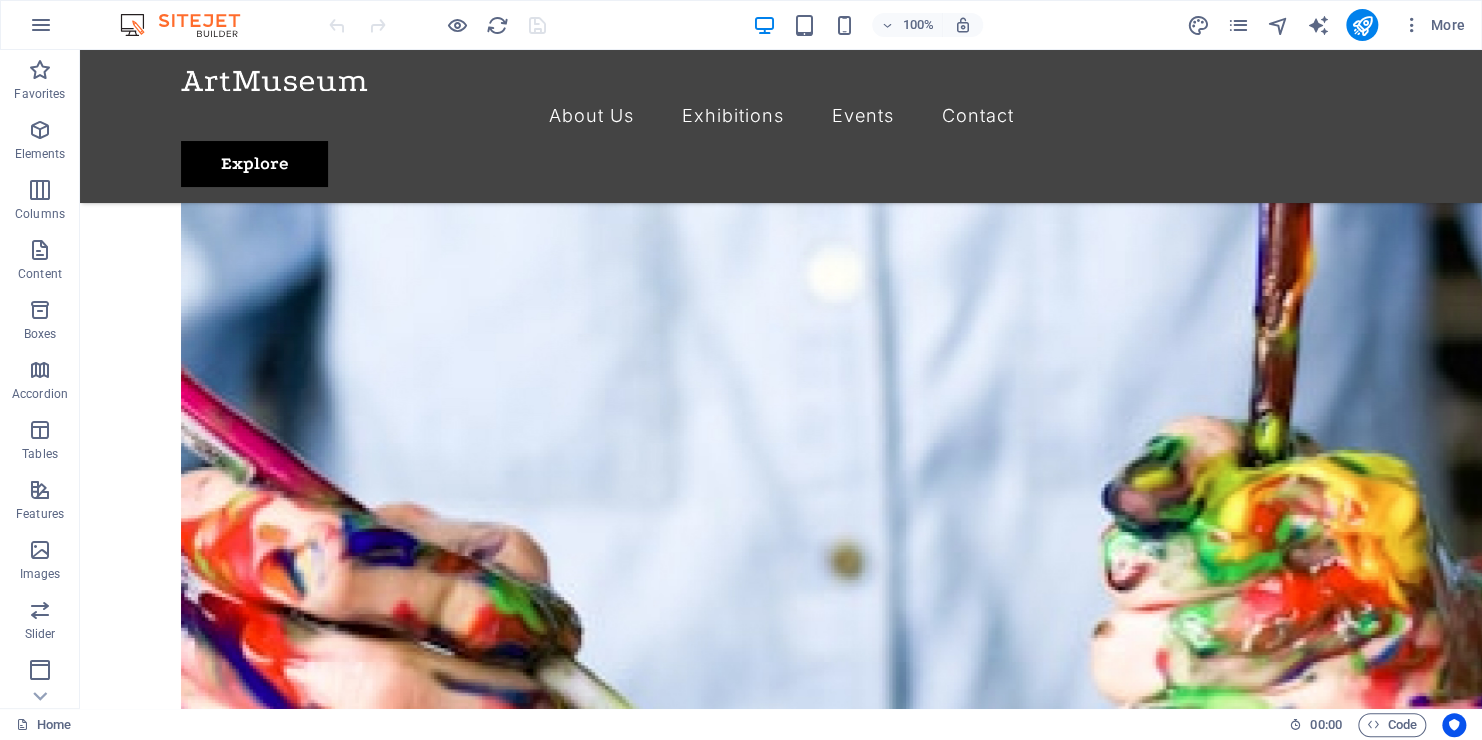 scroll, scrollTop: 0, scrollLeft: 0, axis: both 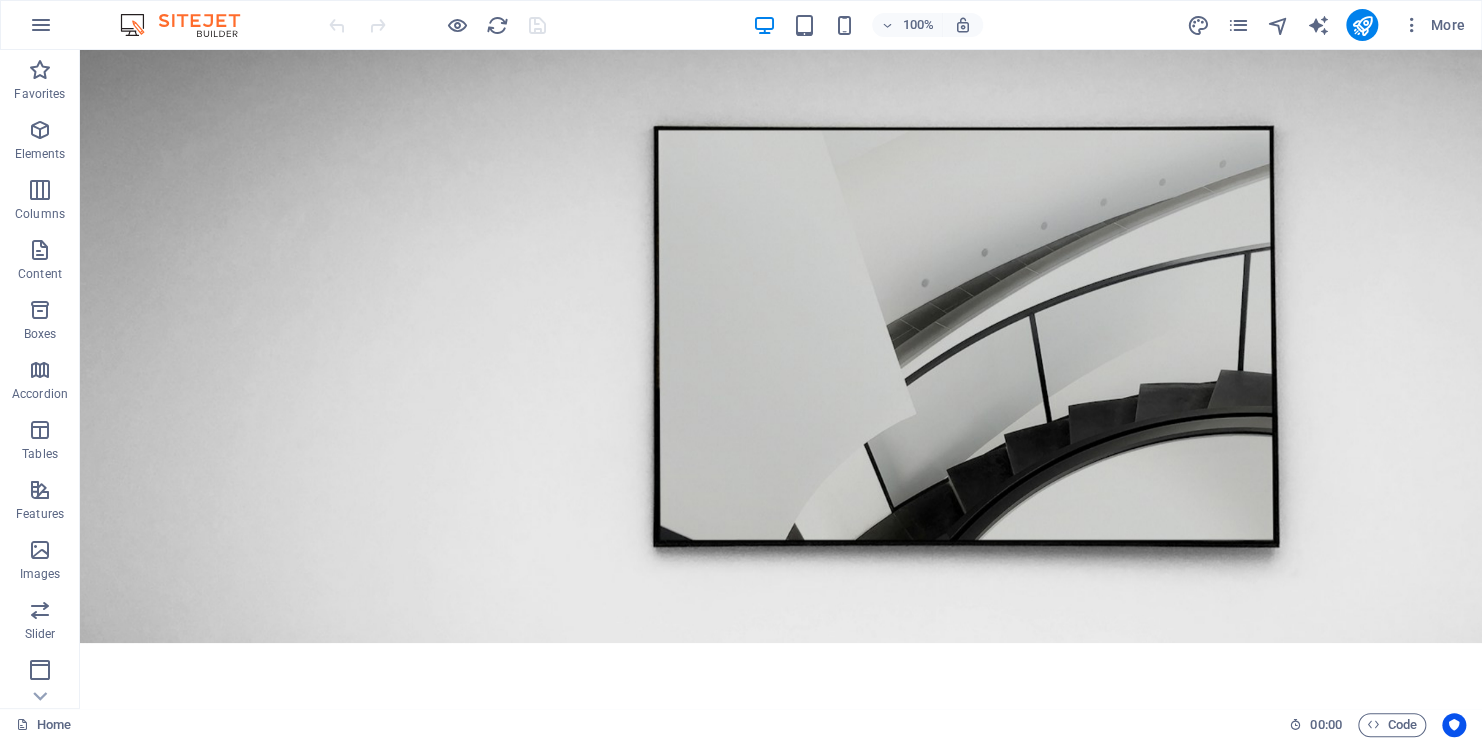 drag, startPoint x: 1474, startPoint y: 536, endPoint x: 1497, endPoint y: 92, distance: 444.5953 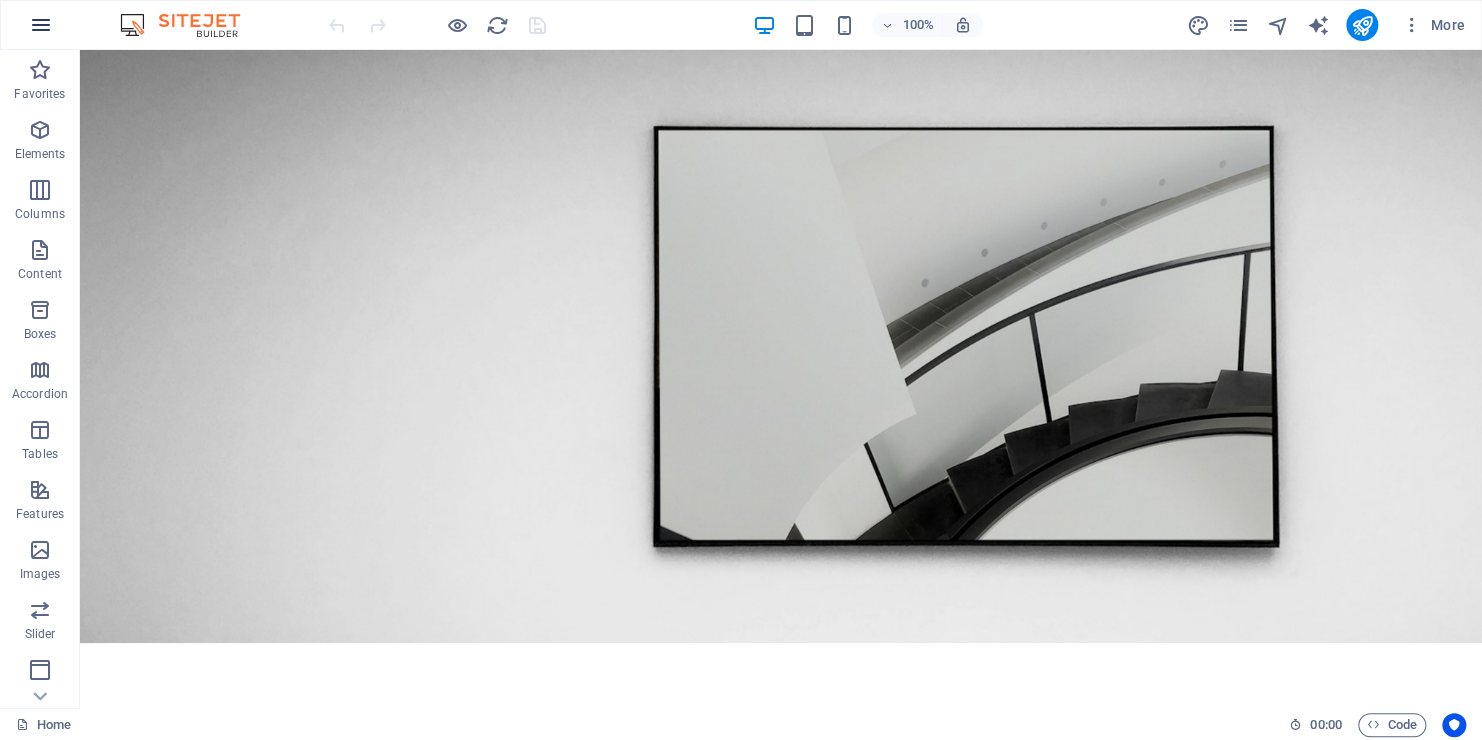 click at bounding box center [41, 25] 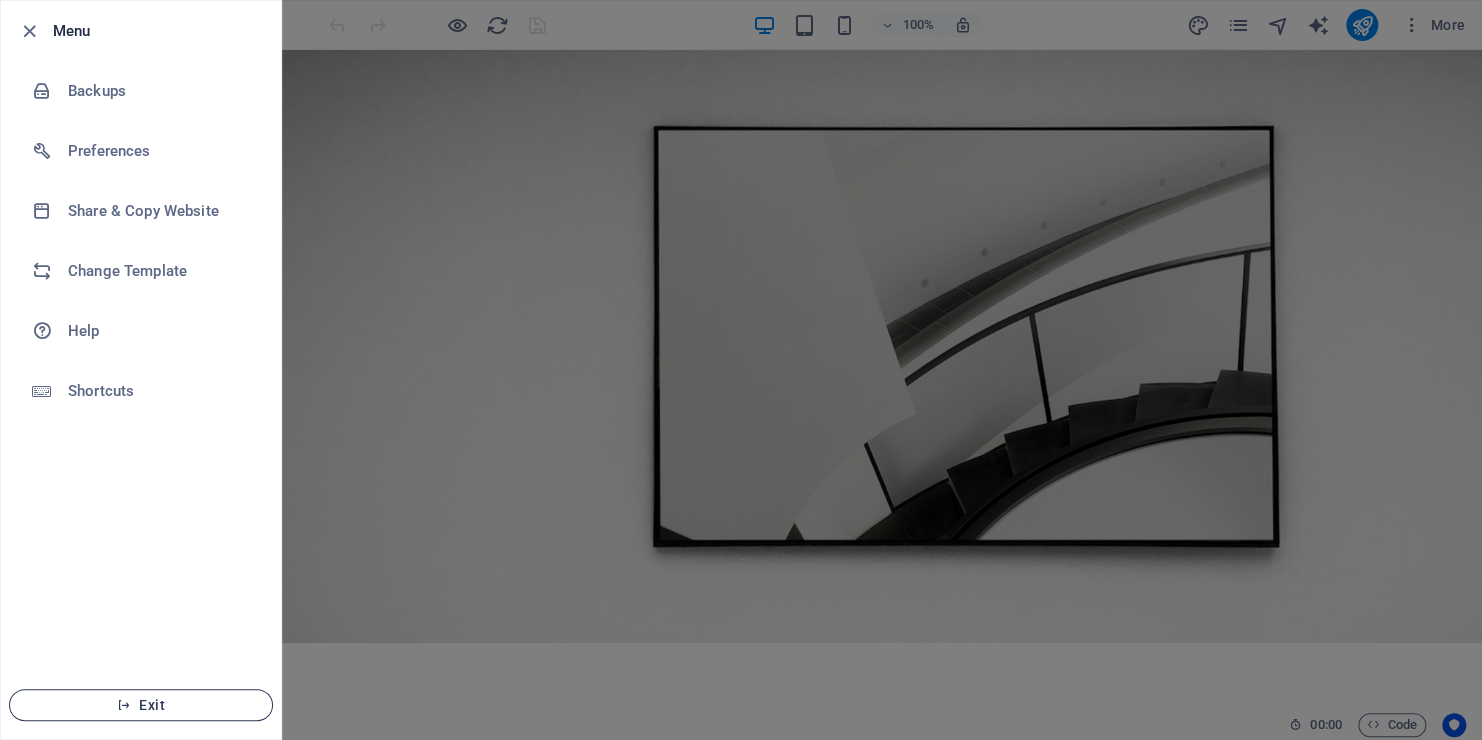 click on "Exit" at bounding box center (141, 705) 